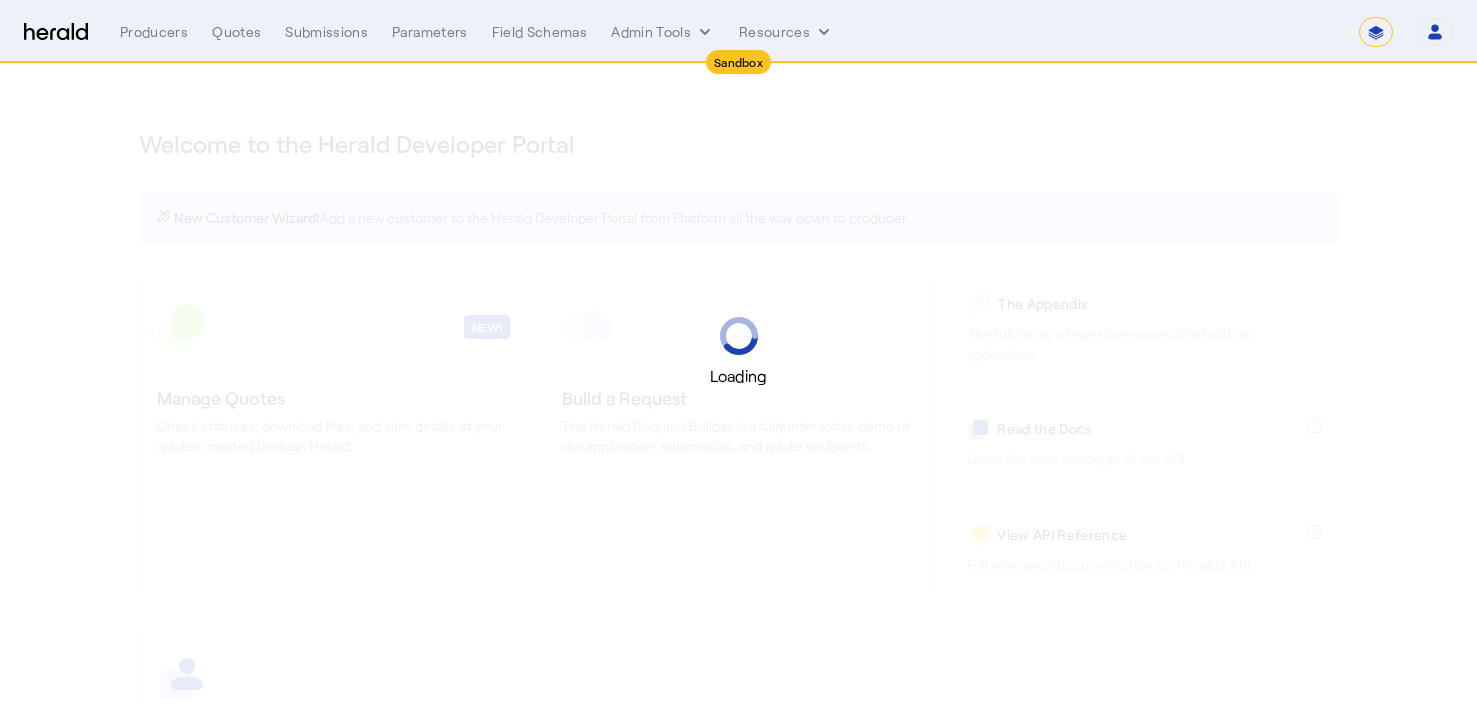 select on "*******" 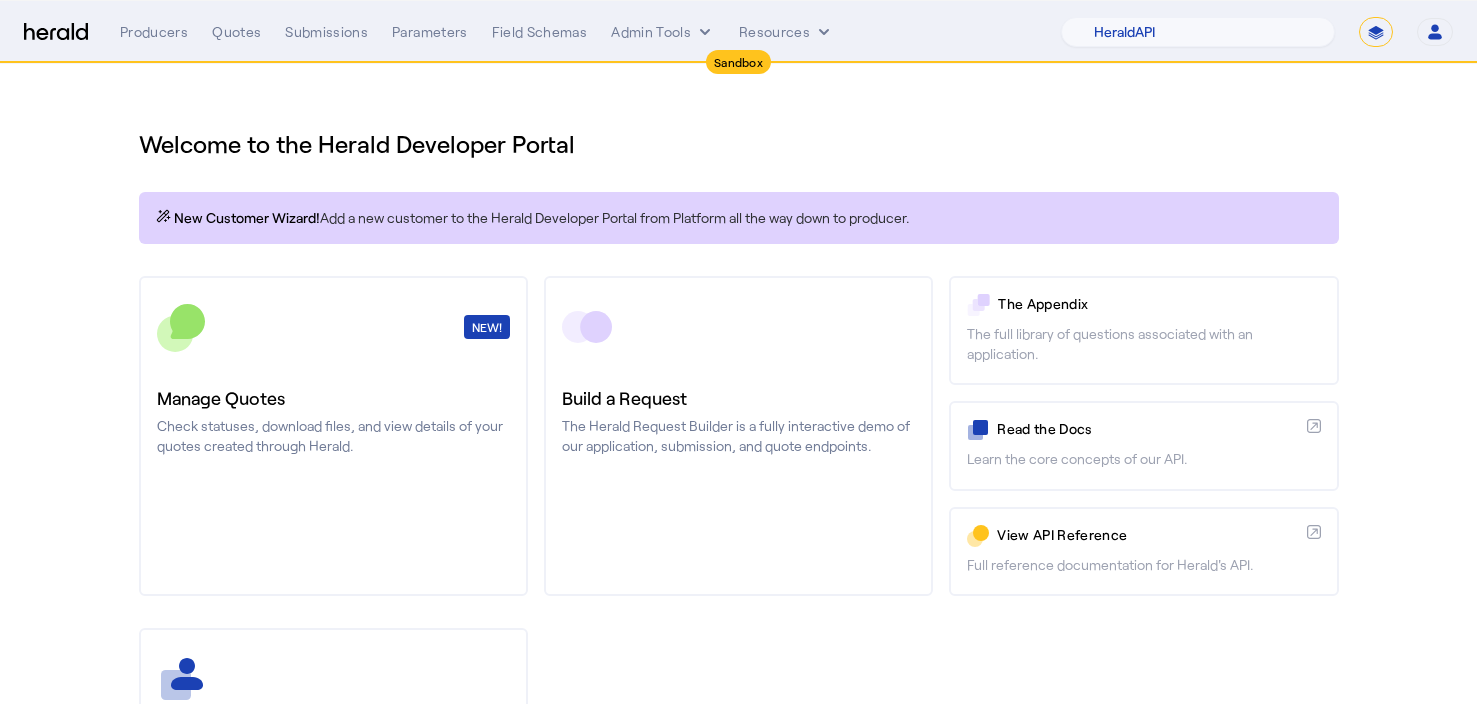 click on "Producers   Quotes   Submissions   Parameters   Field Schemas   Admin Tools
Resources" at bounding box center [590, 32] 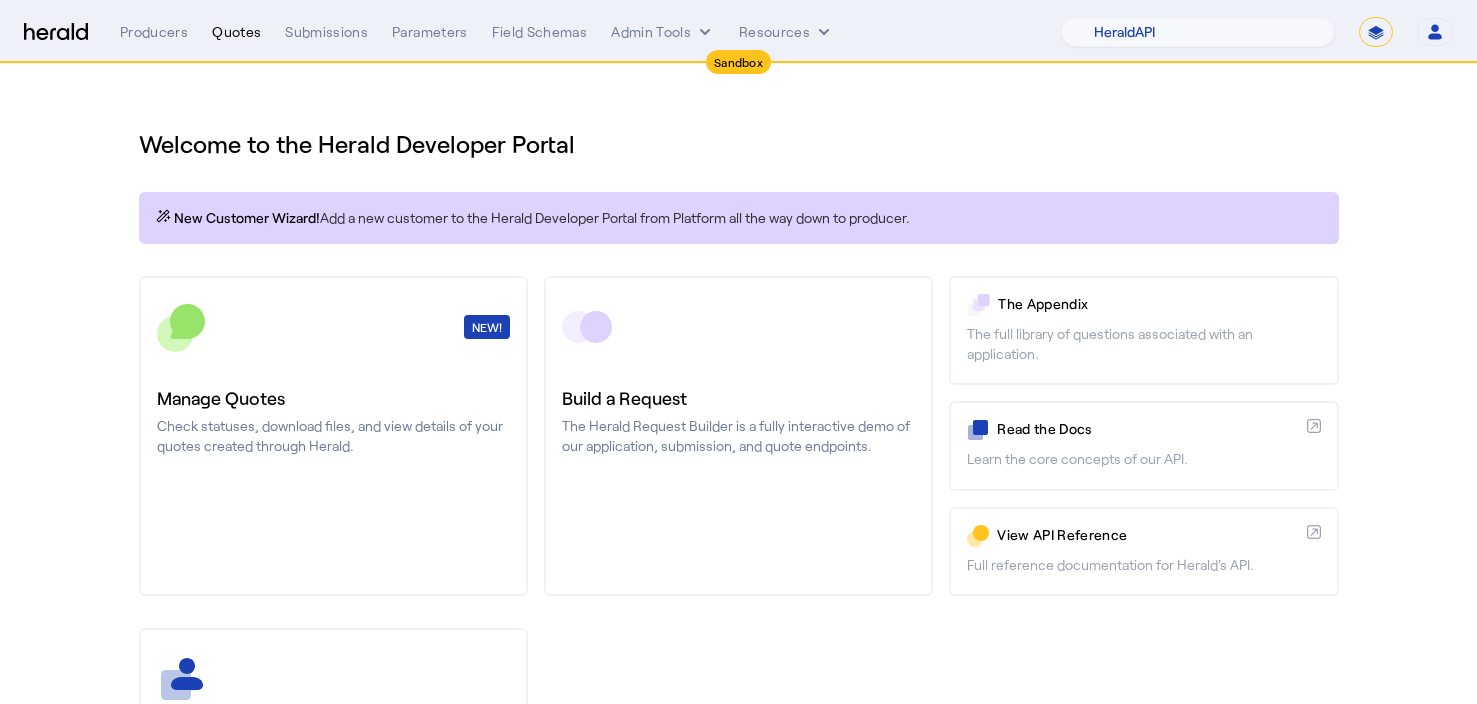 click on "Quotes" at bounding box center (236, 32) 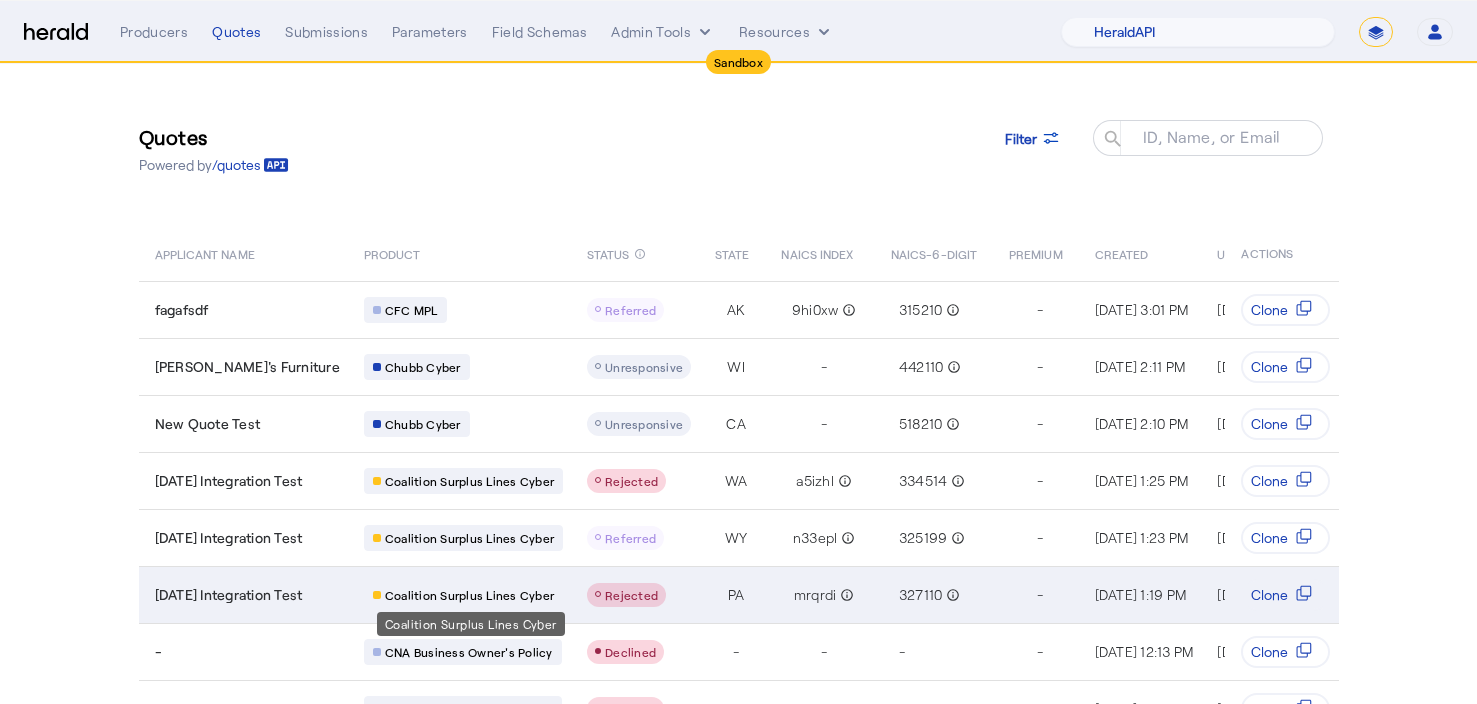 scroll, scrollTop: 220, scrollLeft: 0, axis: vertical 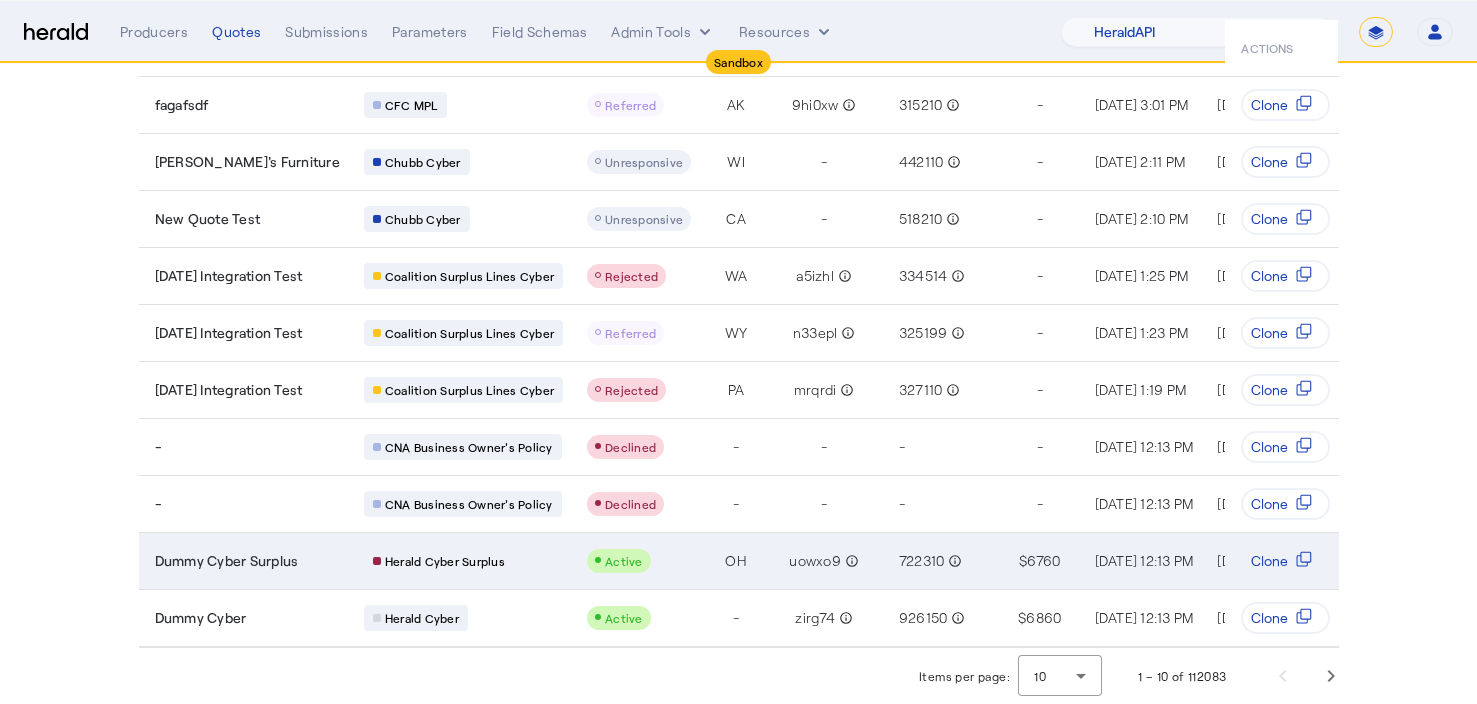 click on "Dummy Cyber Surplus" at bounding box center [247, 561] 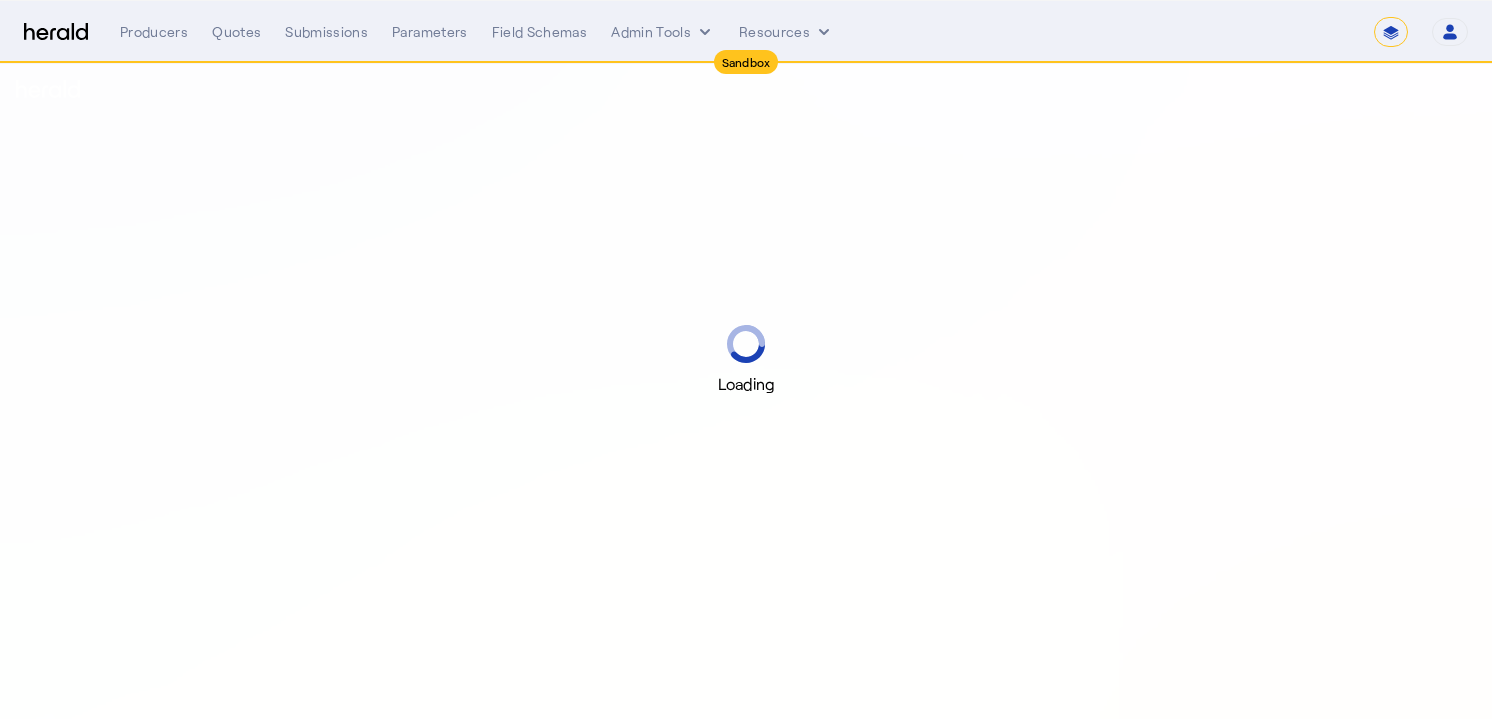select on "*******" 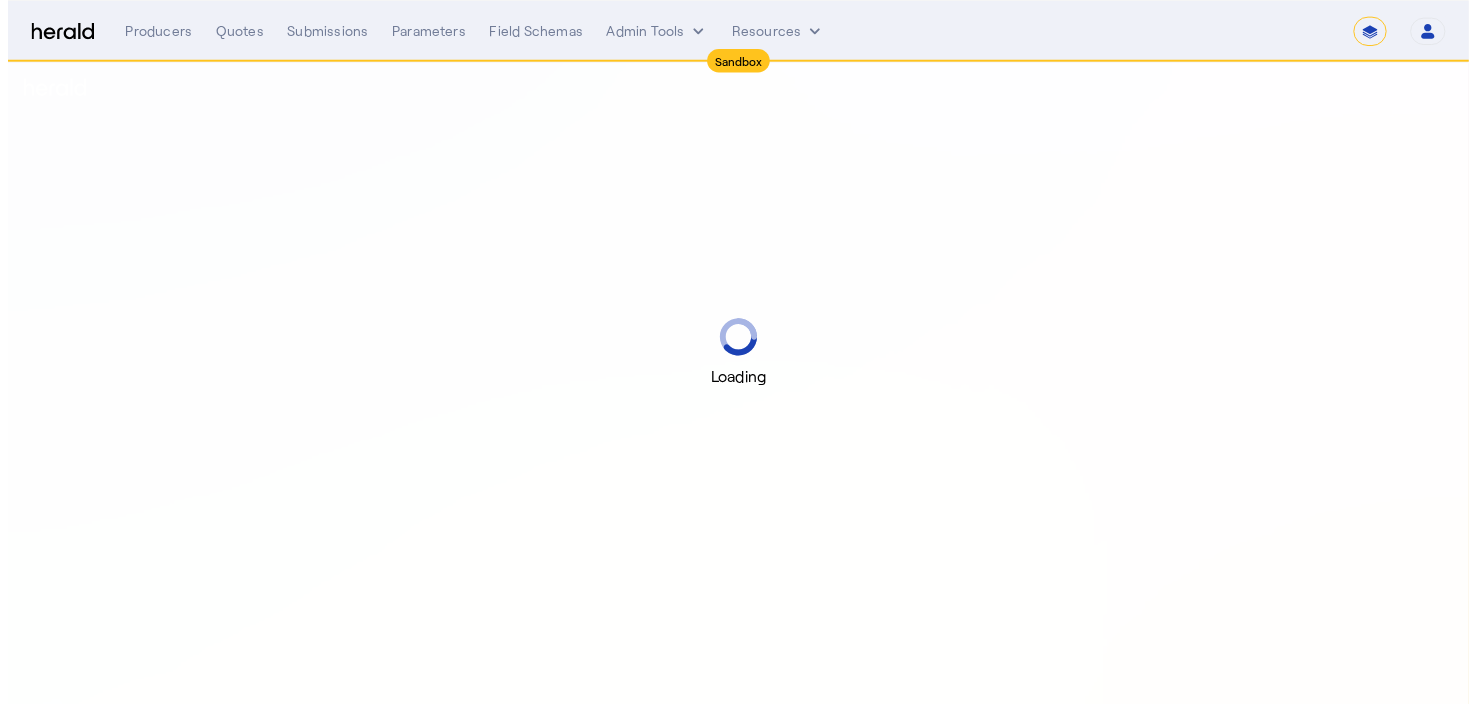 scroll, scrollTop: 0, scrollLeft: 0, axis: both 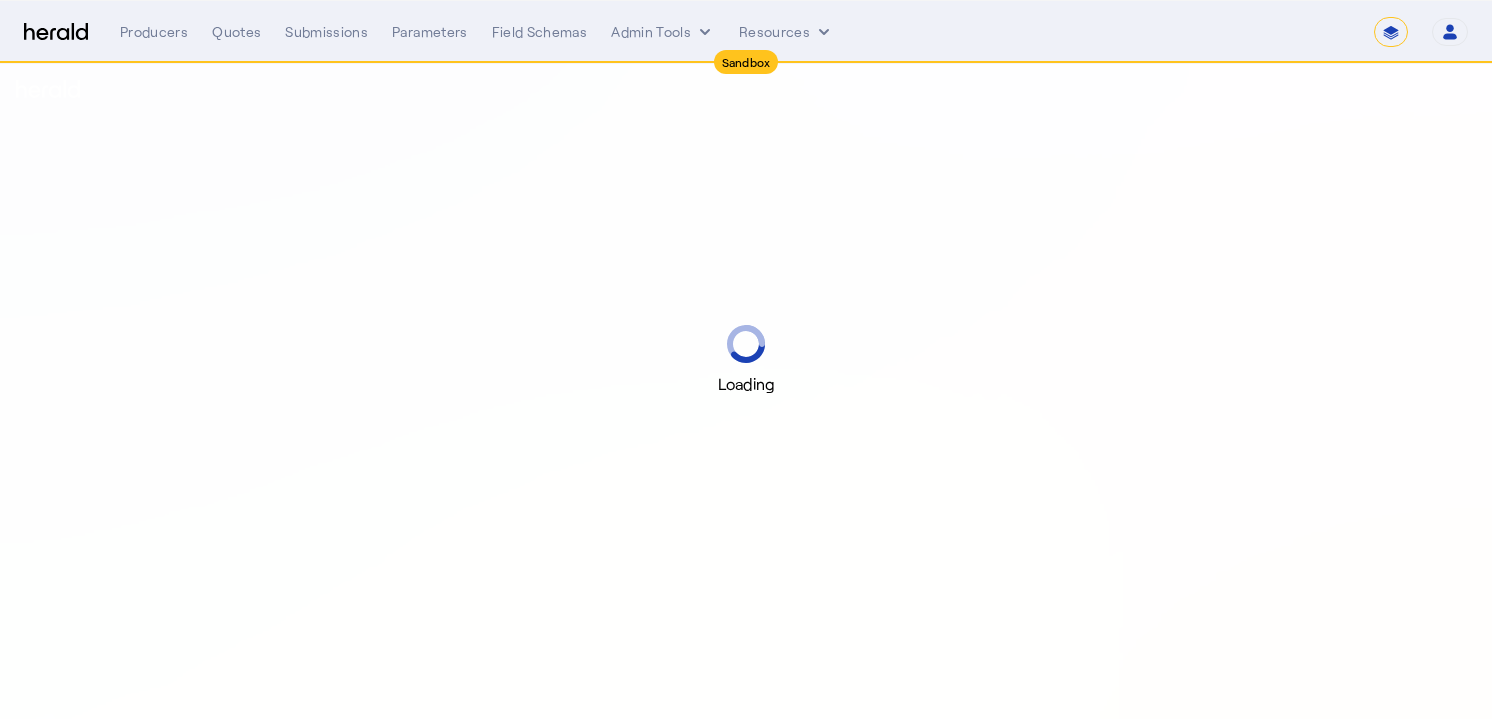 select on "pfm_2v8p_herald_api" 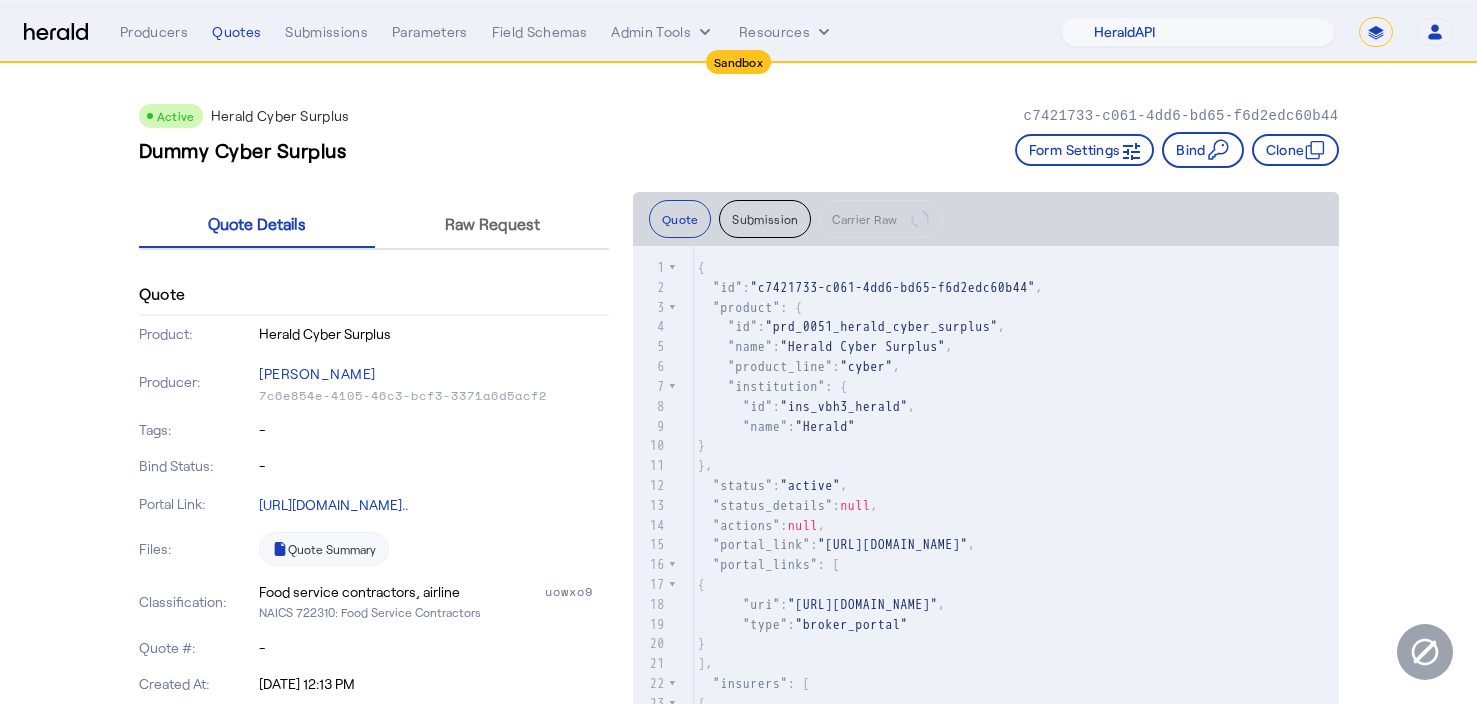 click on "Active  Herald Cyber Surplus   c7421733-c061-4dd6-bd65-f6d2edc60b44   Dummy Cyber Surplus   Form Settings     Bind     Clone" 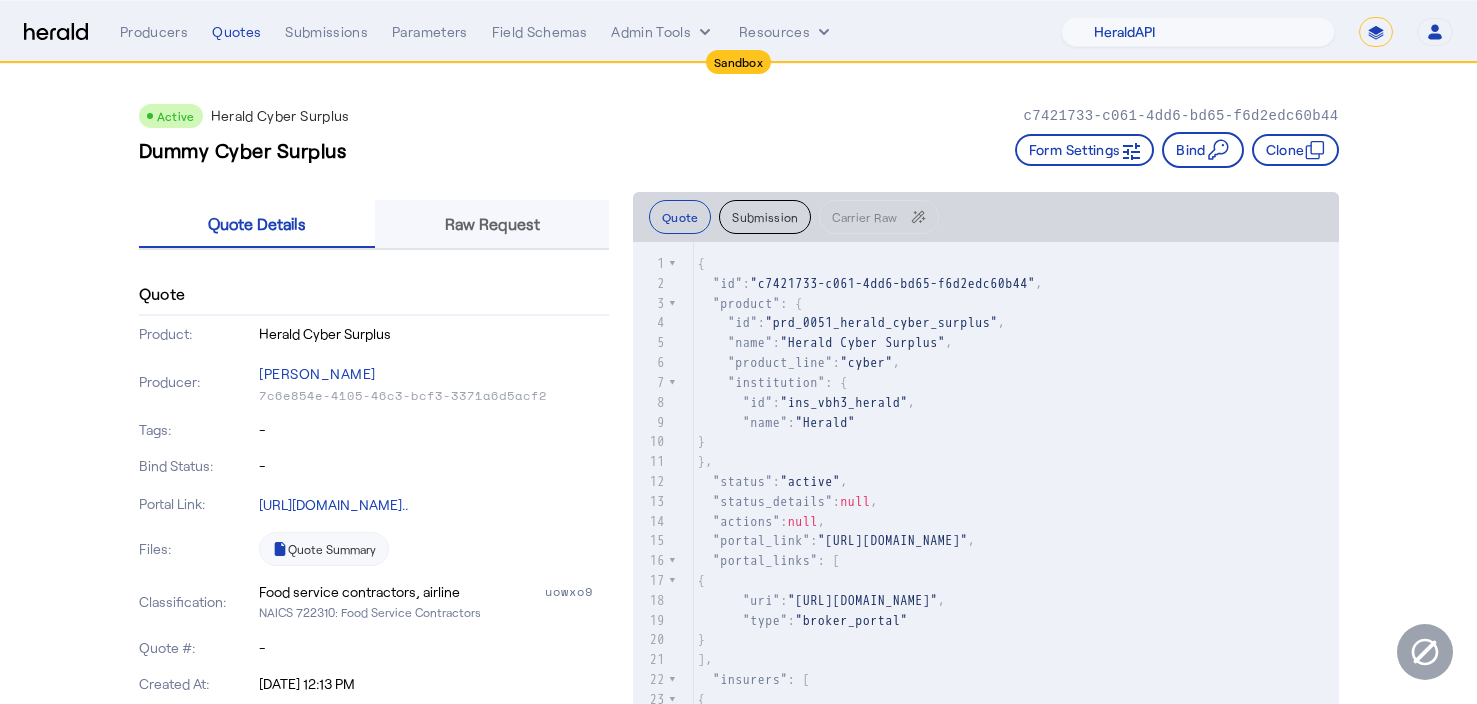 click on "Raw Request" at bounding box center (492, 224) 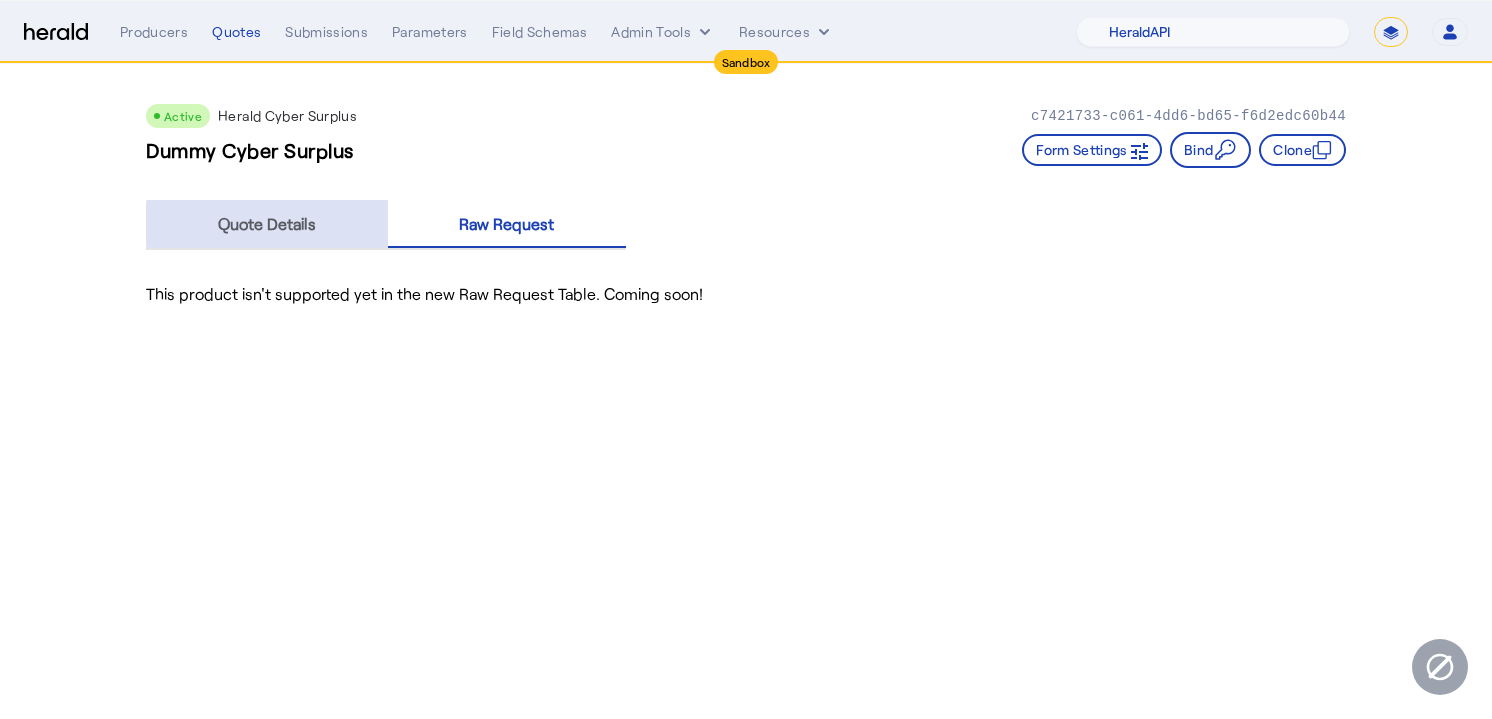 click on "Quote Details" at bounding box center (267, 224) 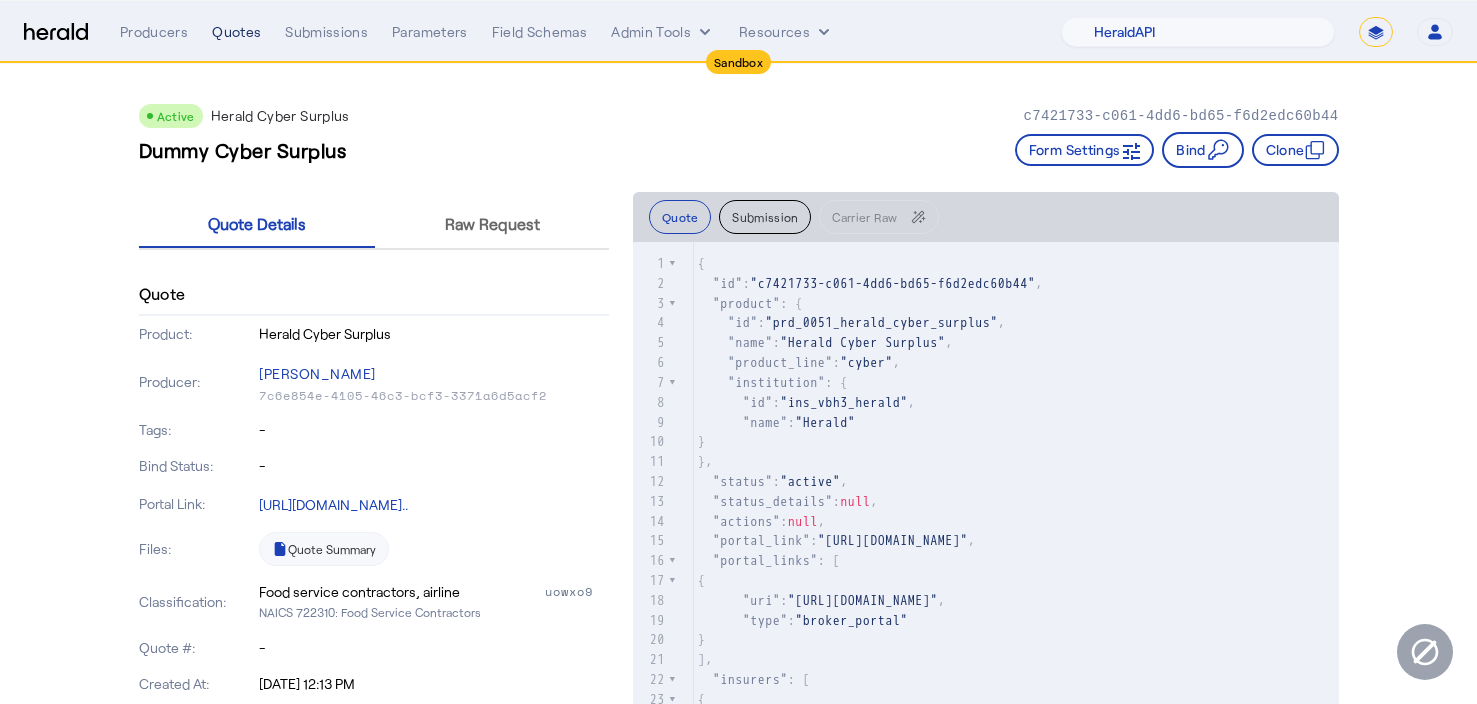 click on "Producers   Quotes   Submissions   Parameters   Field Schemas   Admin Tools
Resources
1Fort   Acrisure   Acturis   Affinity Advisors   Affinity Risk   Agentero   AmWins   Anzen   Aon   Appulate   Arch   Assurely   BTIS   Babbix   Berxi   [PERSON_NAME]   BindHQ   Bold Penguin    Bolt   Bond   Boxx   Brightway   Brit Demo Sandbox   Broker Buddha   [PERSON_NAME]   Burns [PERSON_NAME]   CNA Test   CRC   CS onboarding test account   Chubb Test   Citadel   Coalition   Coast   Coterie Test   Counterpart    CoverForce   CoverWallet   Coverdash   Coverhound   Cowbell   Cyber Example Platform   CyberPassport   Defy Insurance   Draftrs   ESpecialty   Embroker   Equal Parts   Exavalu   Ezyagent   Federacy Platform   FifthWall   Flow Speciality (Capitola)   Foundation   Founder Shield   Gaya   Gerent   GloveBox   Glow   Growthmill   [PERSON_NAME]   Hartford Steam Boiler   Hawksoft   [PERSON_NAME] Insurance Brokers   Herald Envoy Testing   HeraldAPI   Hypergato   Irys" at bounding box center (786, 32) 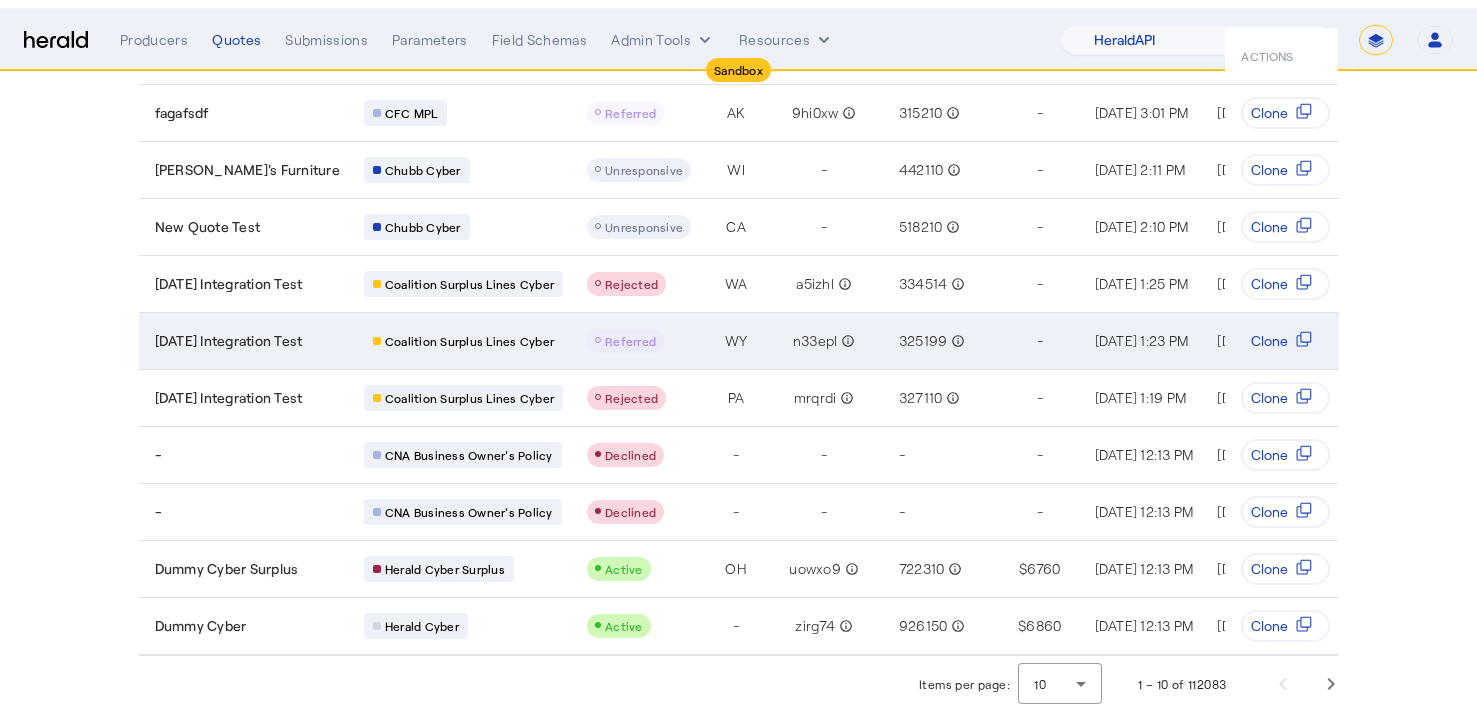 scroll, scrollTop: 0, scrollLeft: 0, axis: both 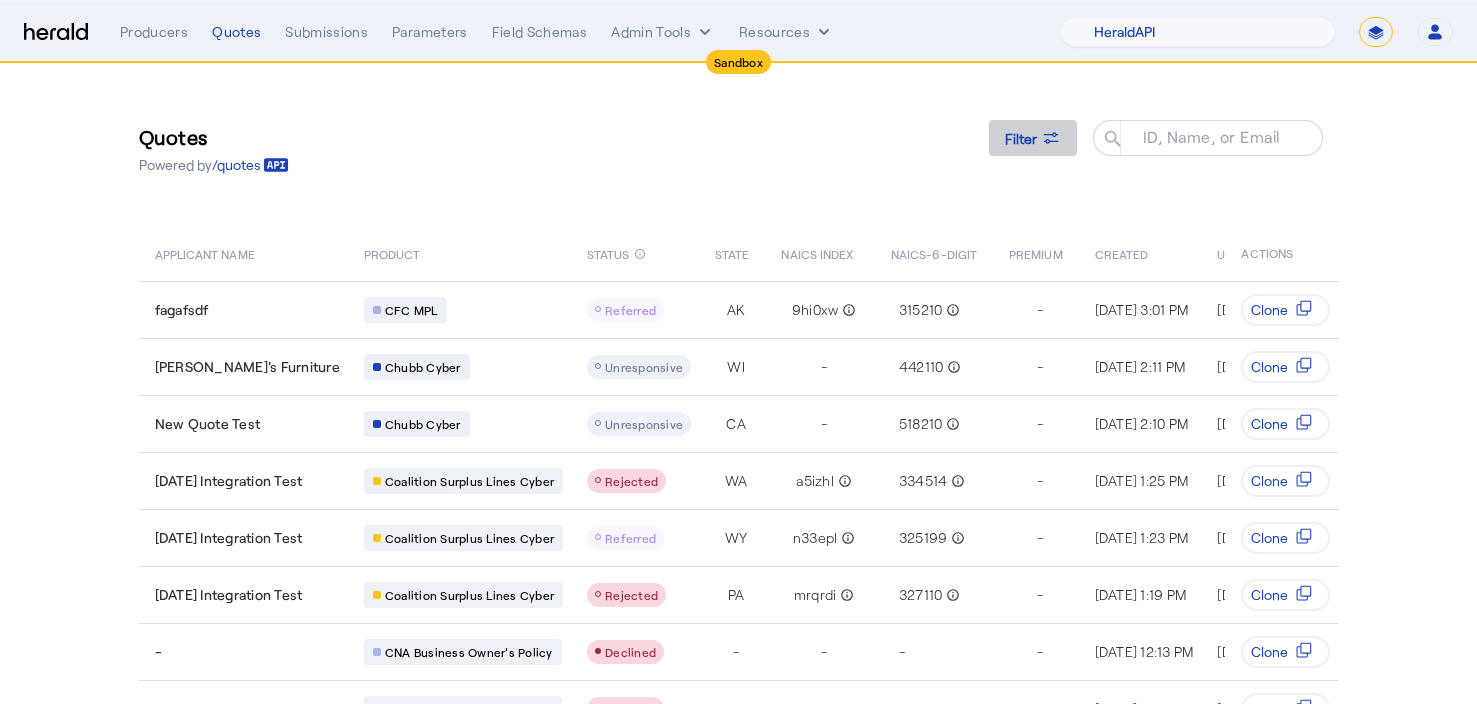 click on "Filter" at bounding box center (1021, 138) 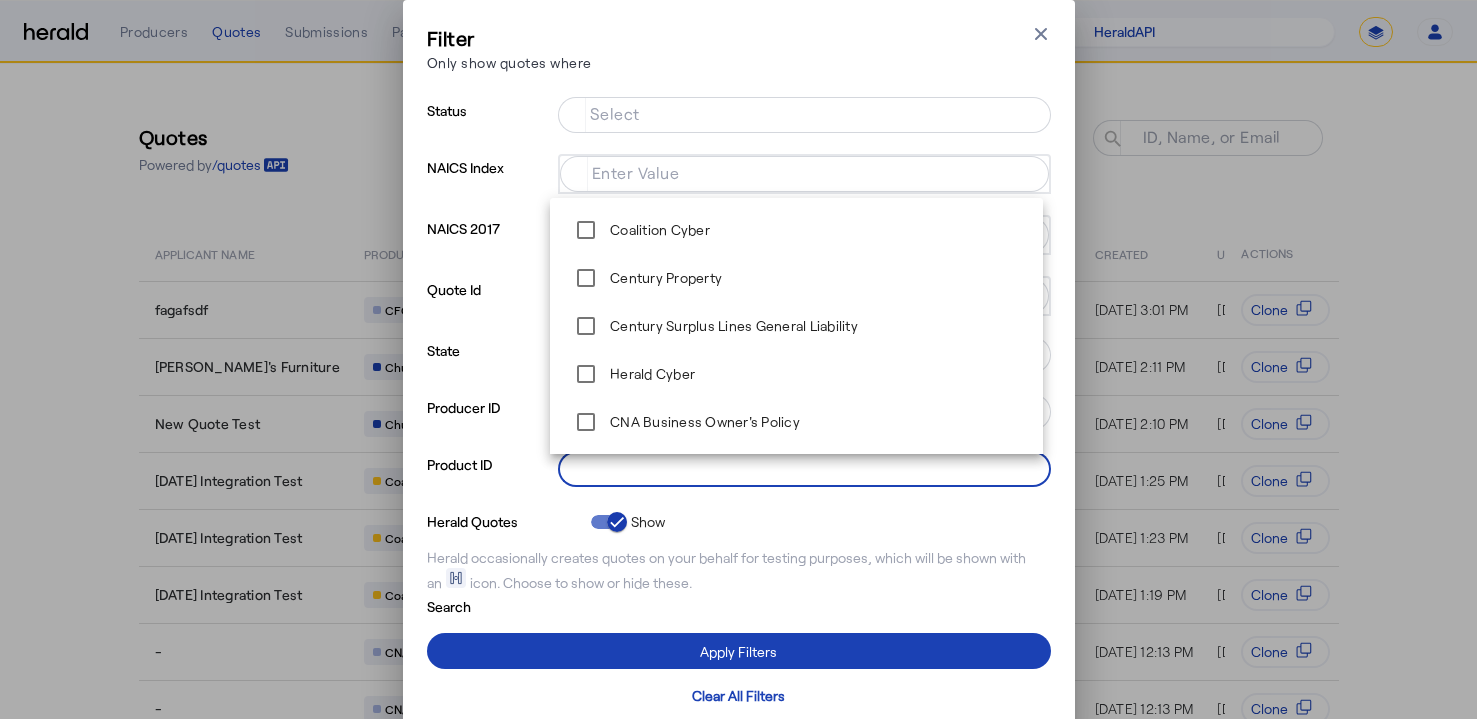 click on "Select" at bounding box center [800, 467] 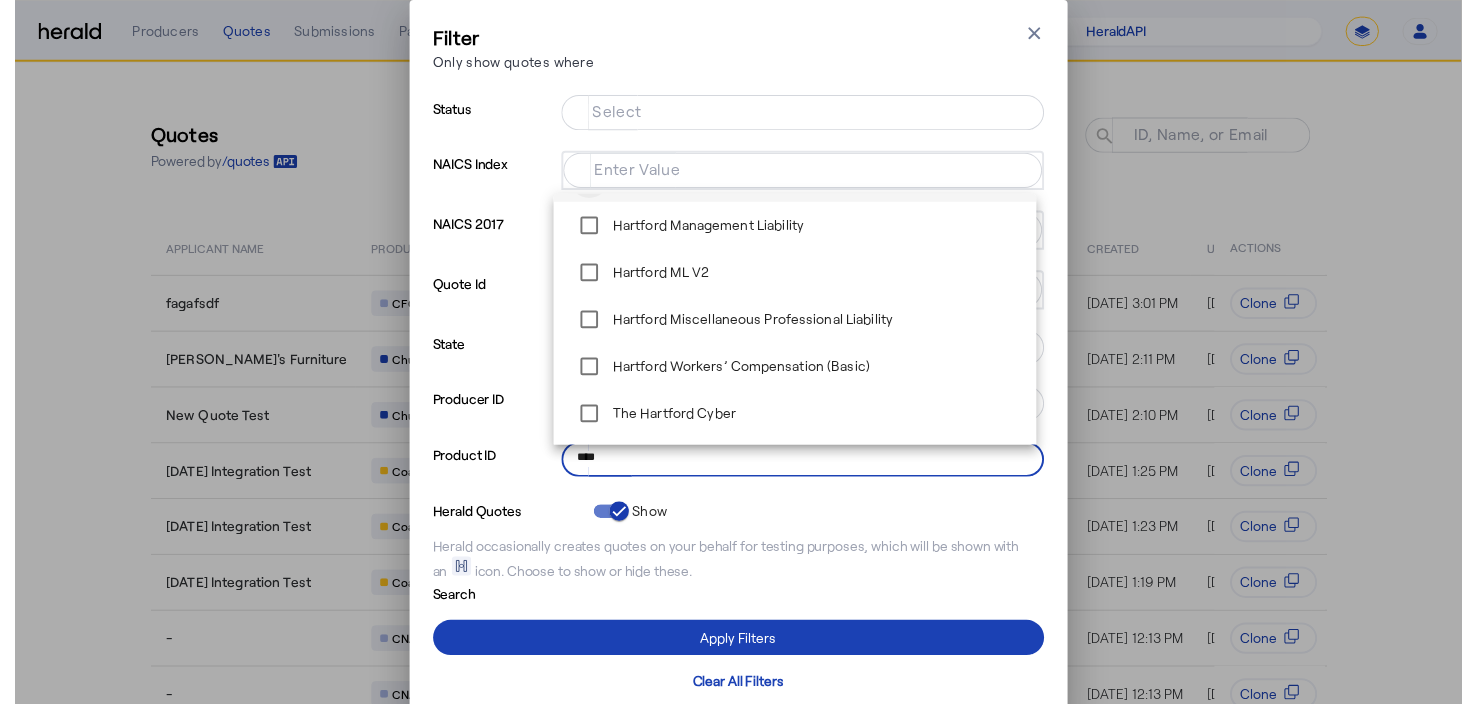 scroll, scrollTop: 94, scrollLeft: 0, axis: vertical 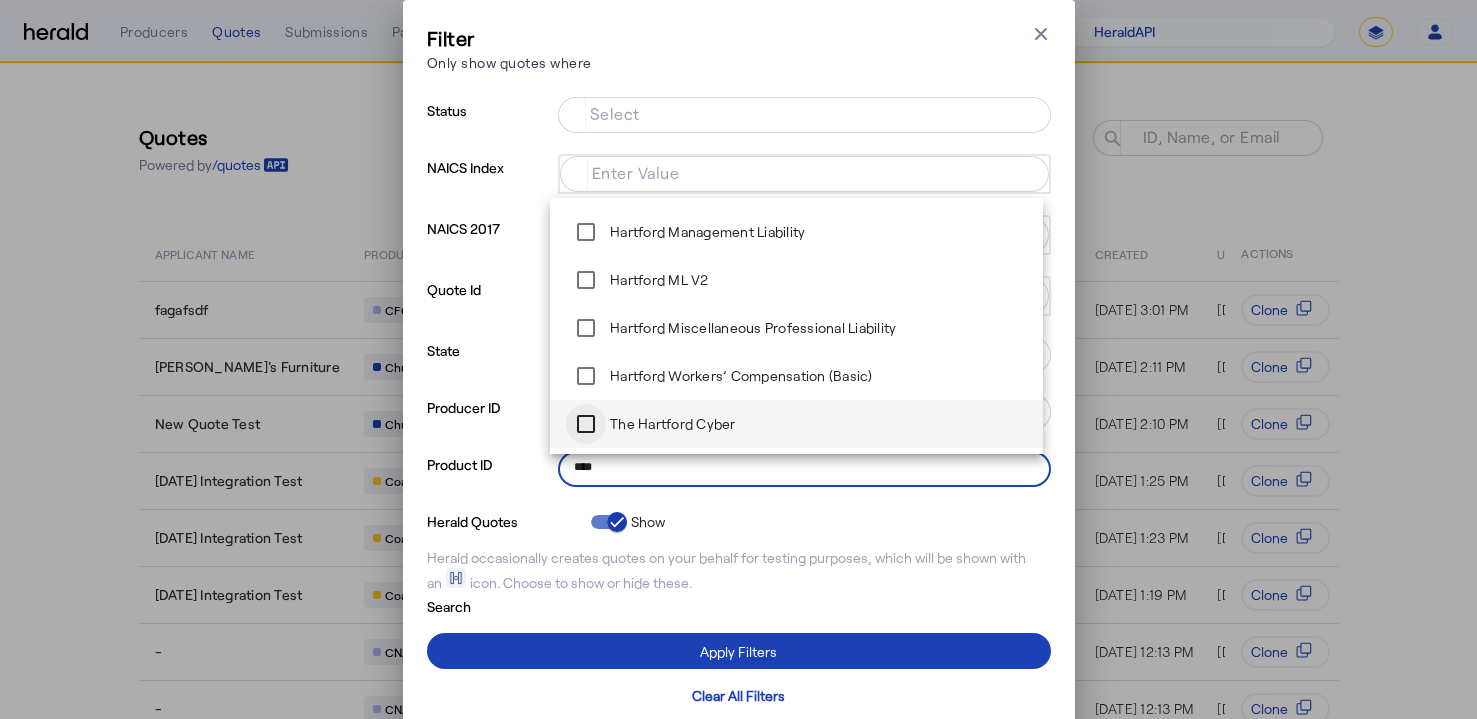 type on "****" 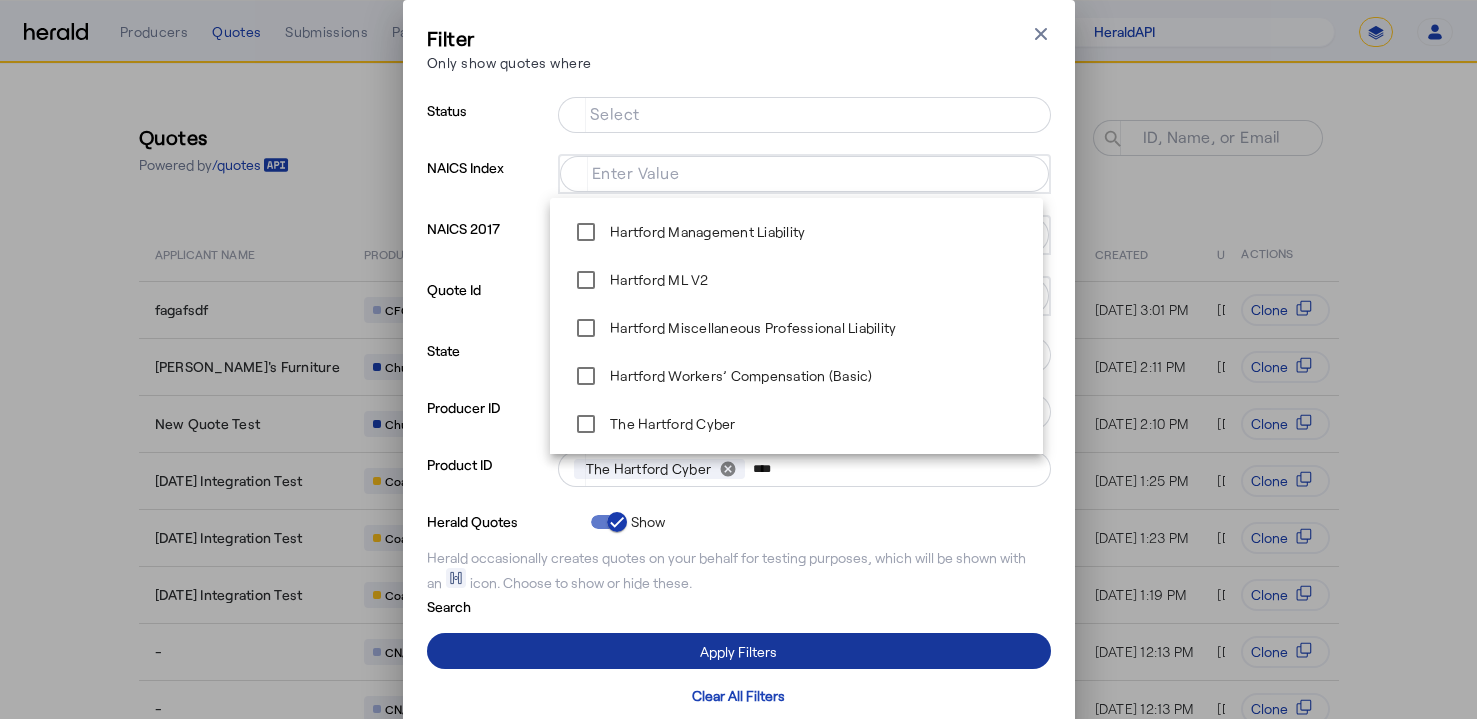click at bounding box center [739, 651] 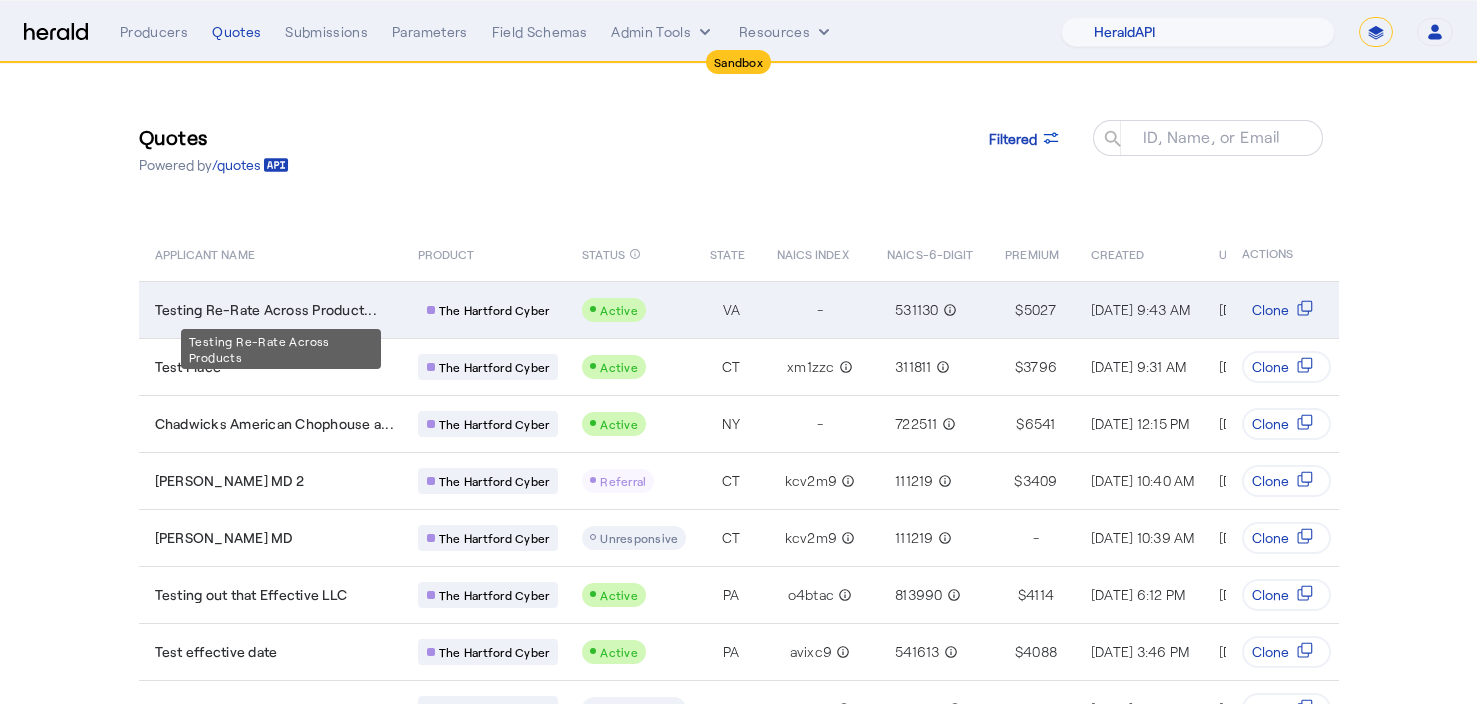 click on "Testing Re-Rate Across Product..." at bounding box center (266, 310) 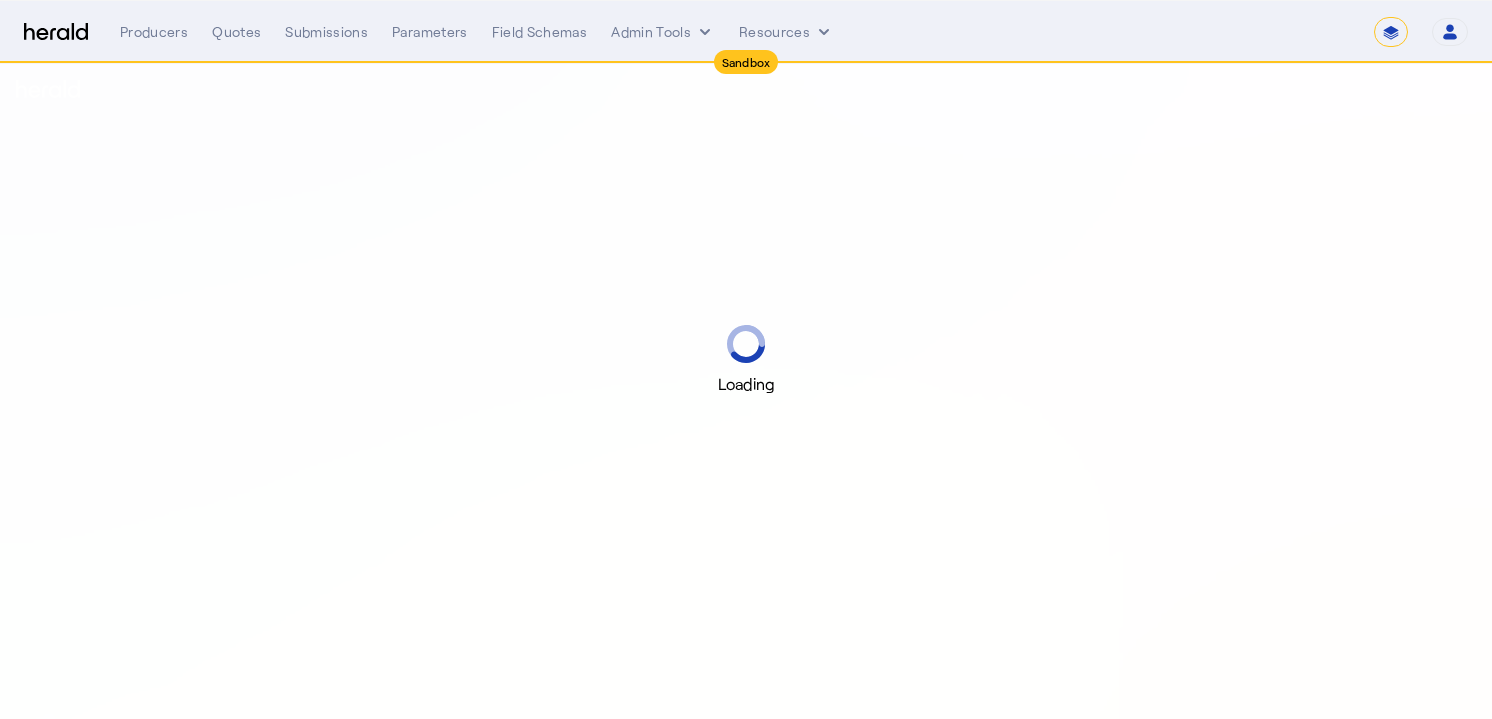 select on "*******" 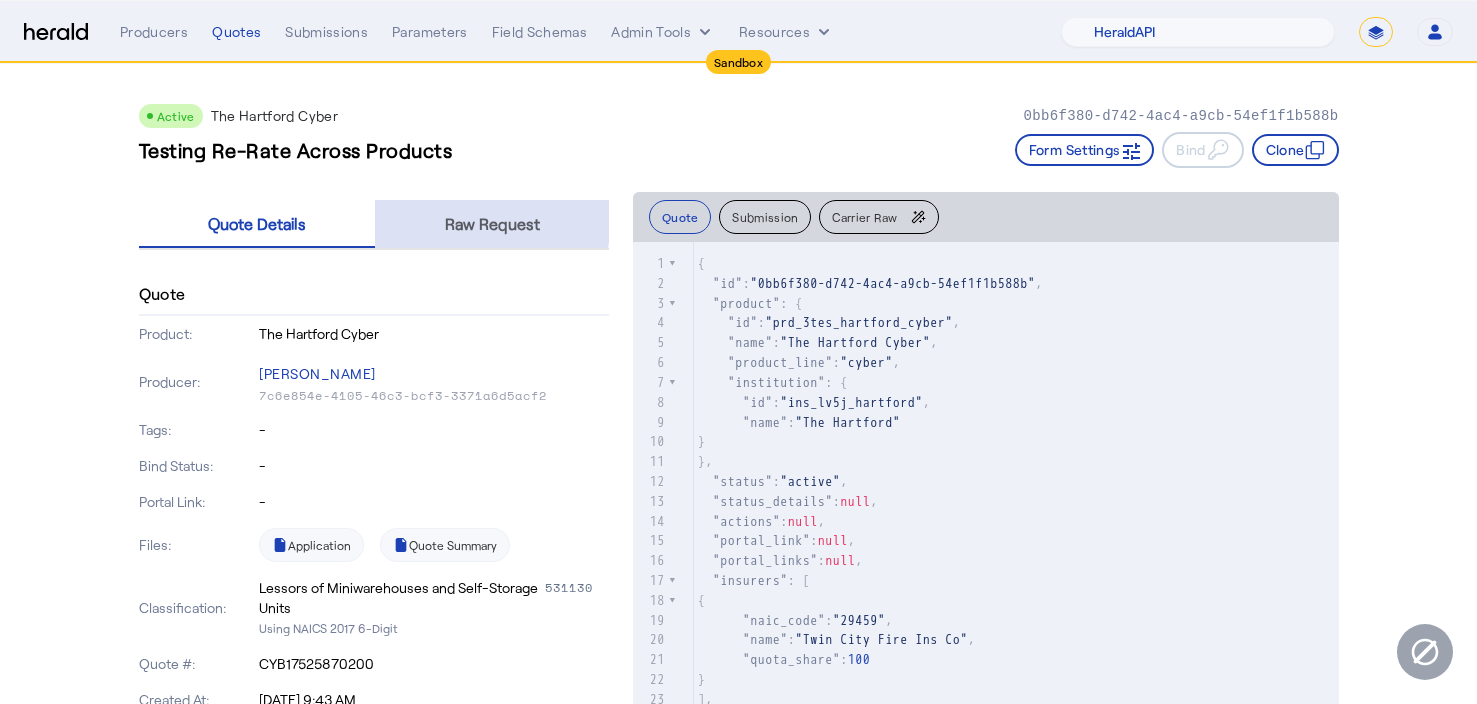 click on "Raw Request" at bounding box center (492, 224) 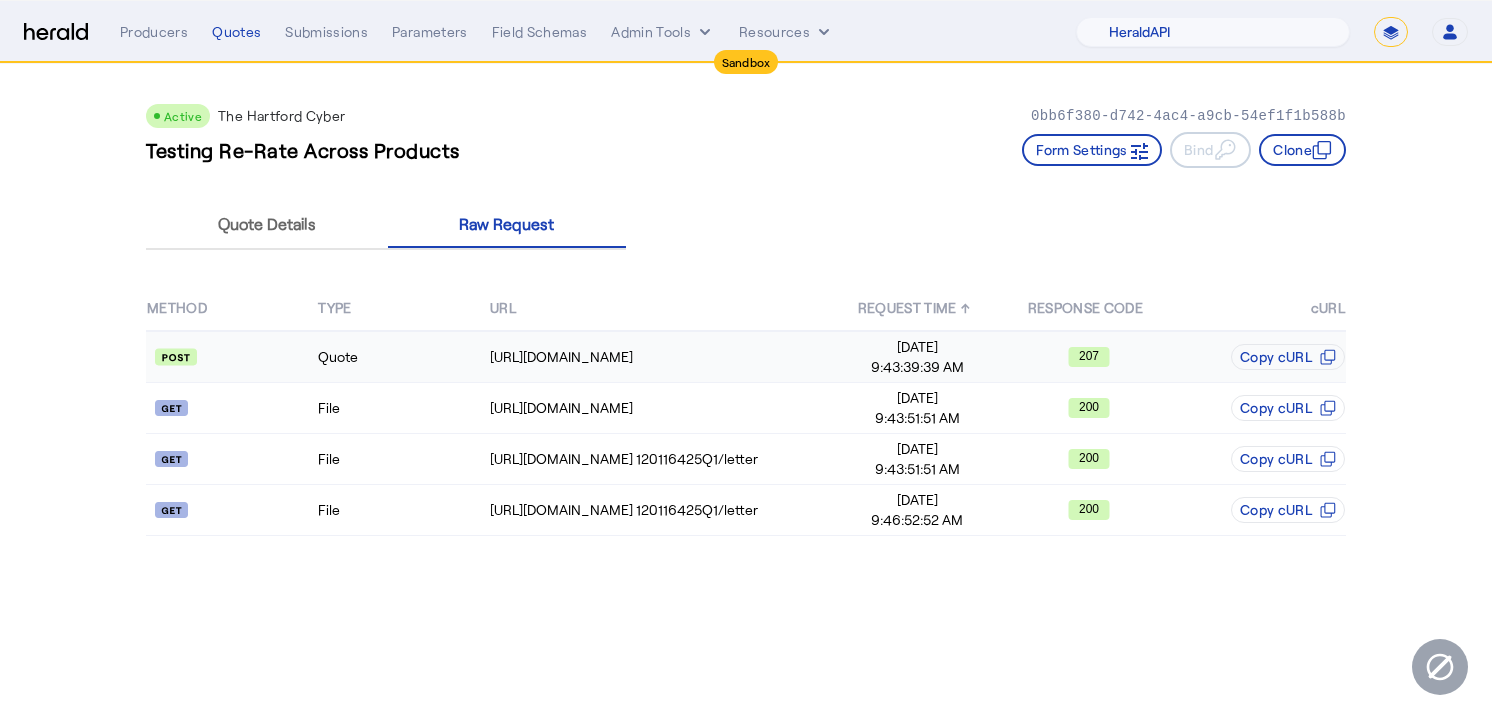 click on "Quote" 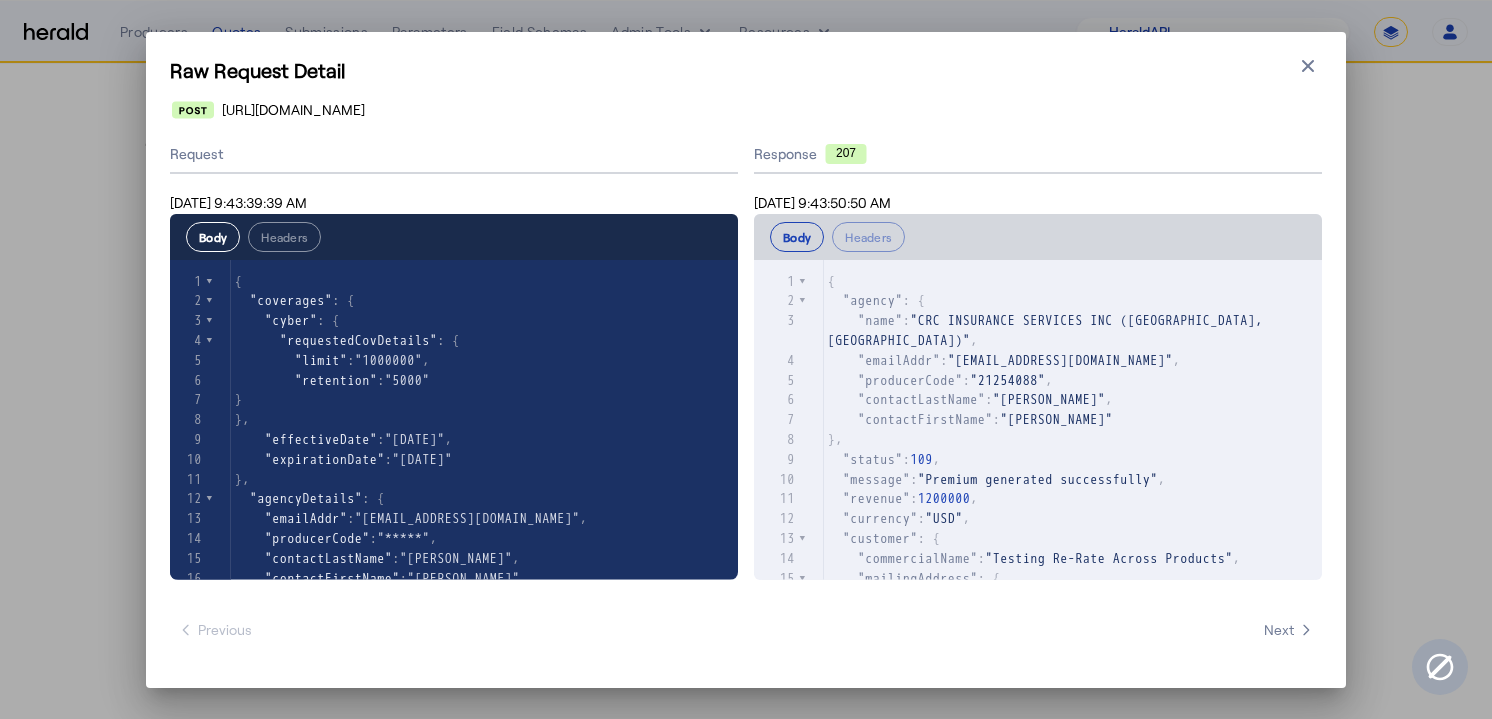 scroll, scrollTop: 161, scrollLeft: 0, axis: vertical 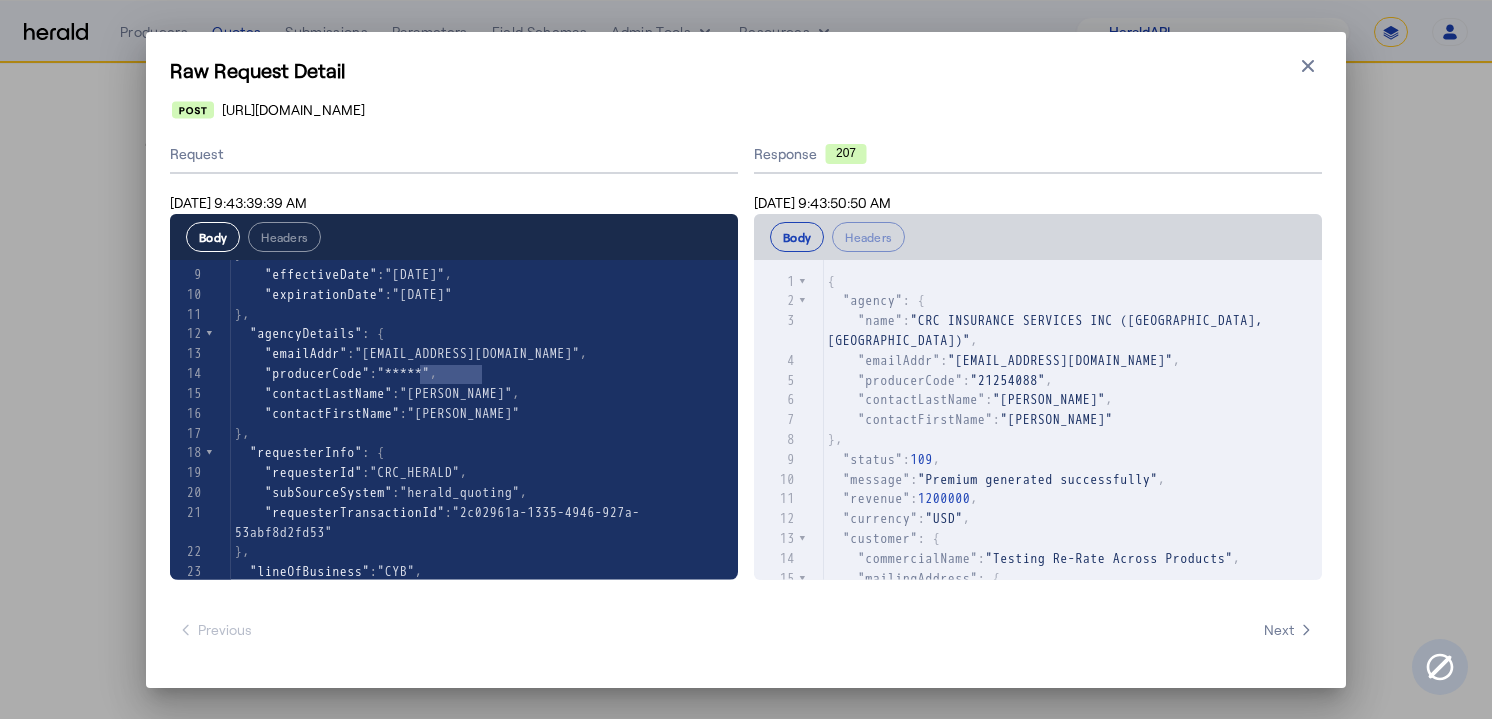 type on "******" 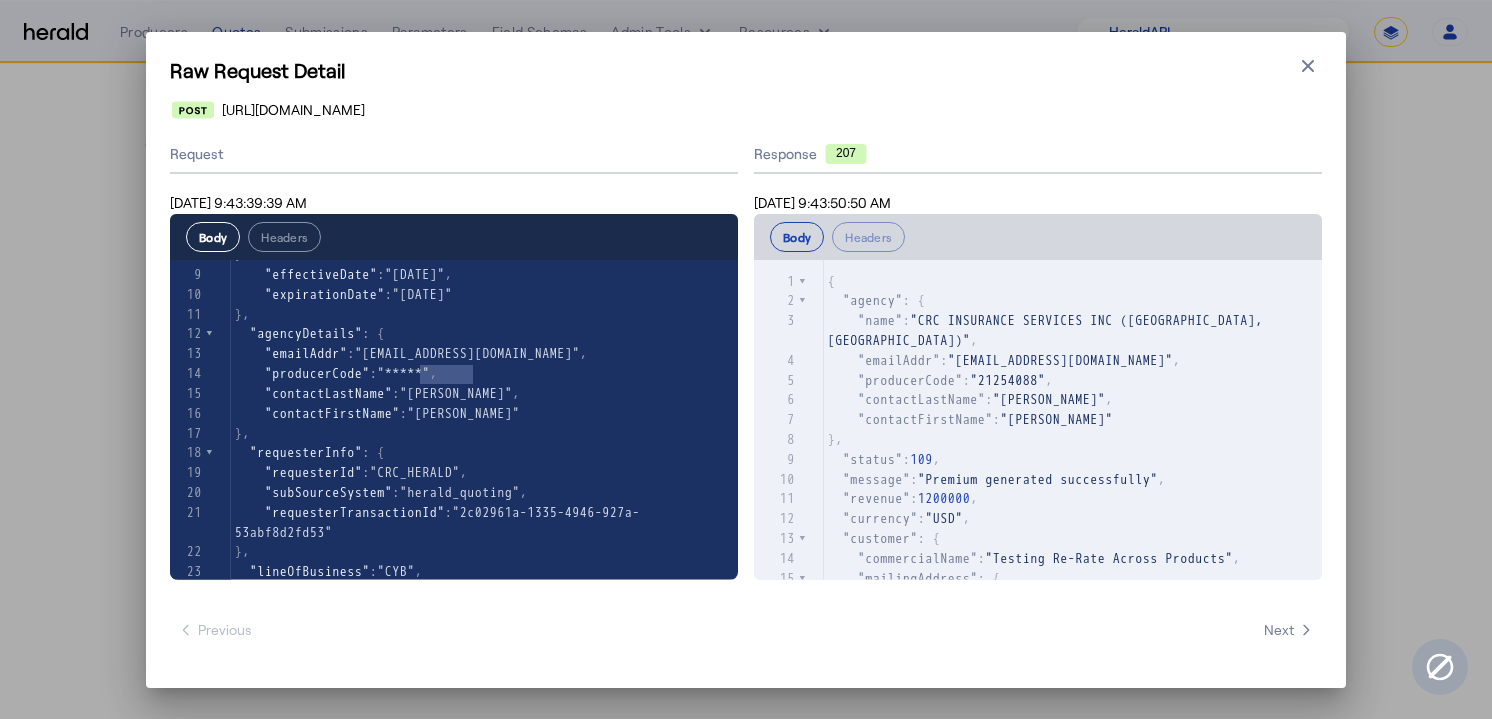 type 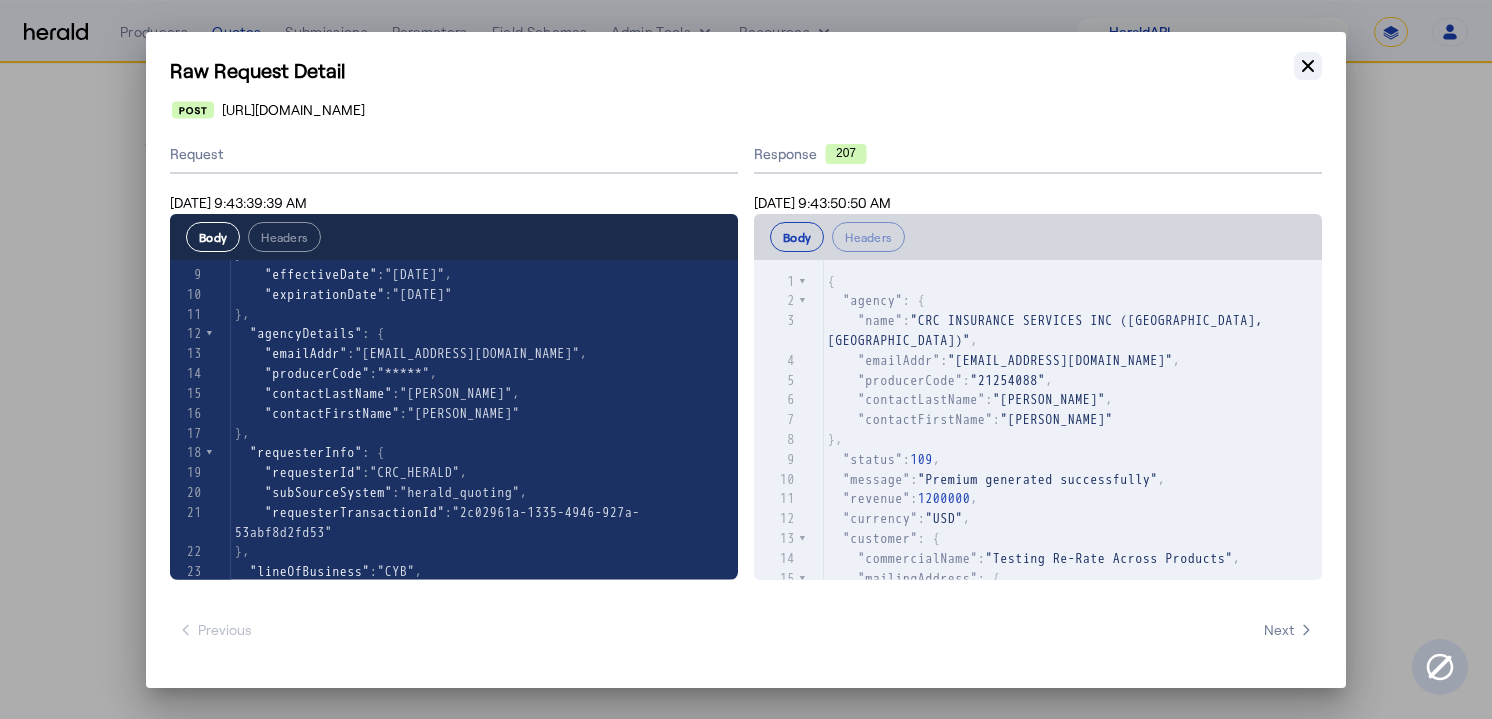 click 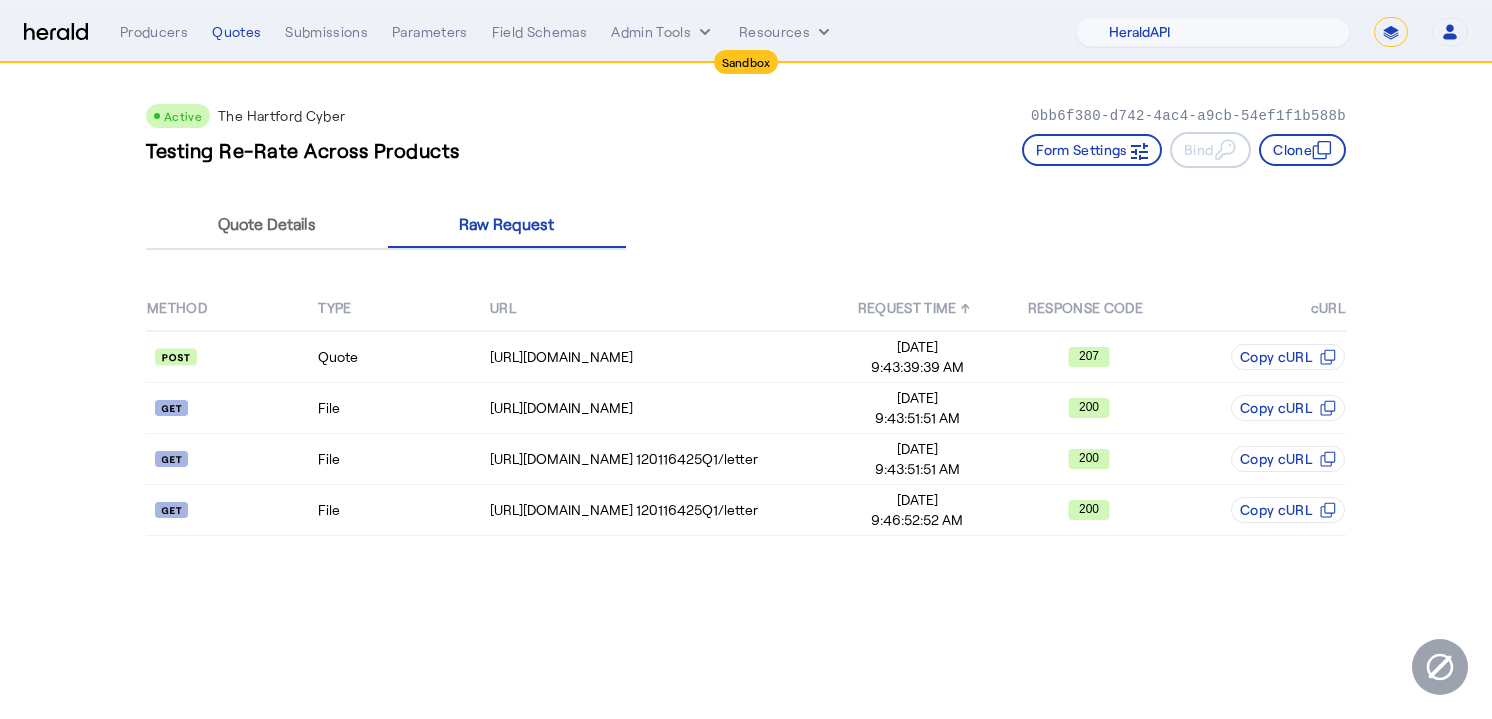 click at bounding box center (56, 32) 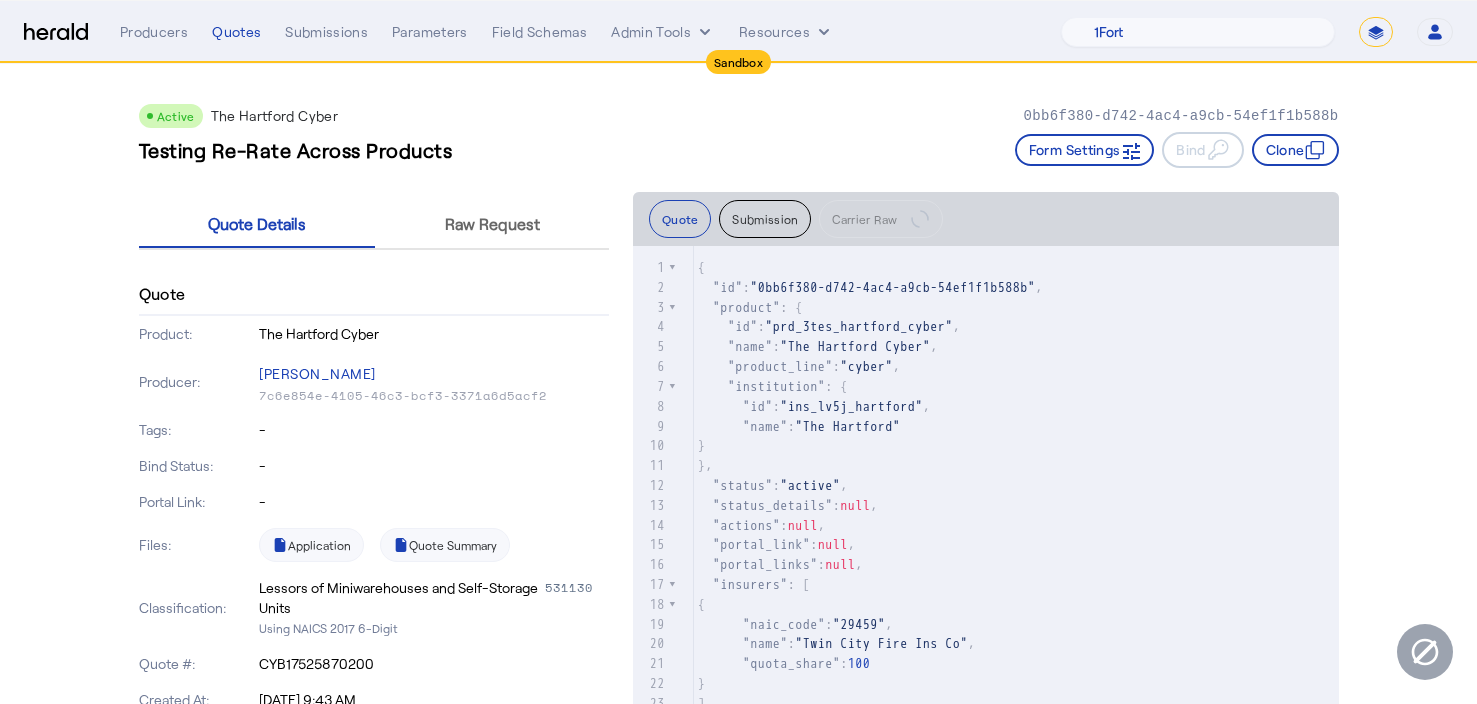 click at bounding box center (56, 32) 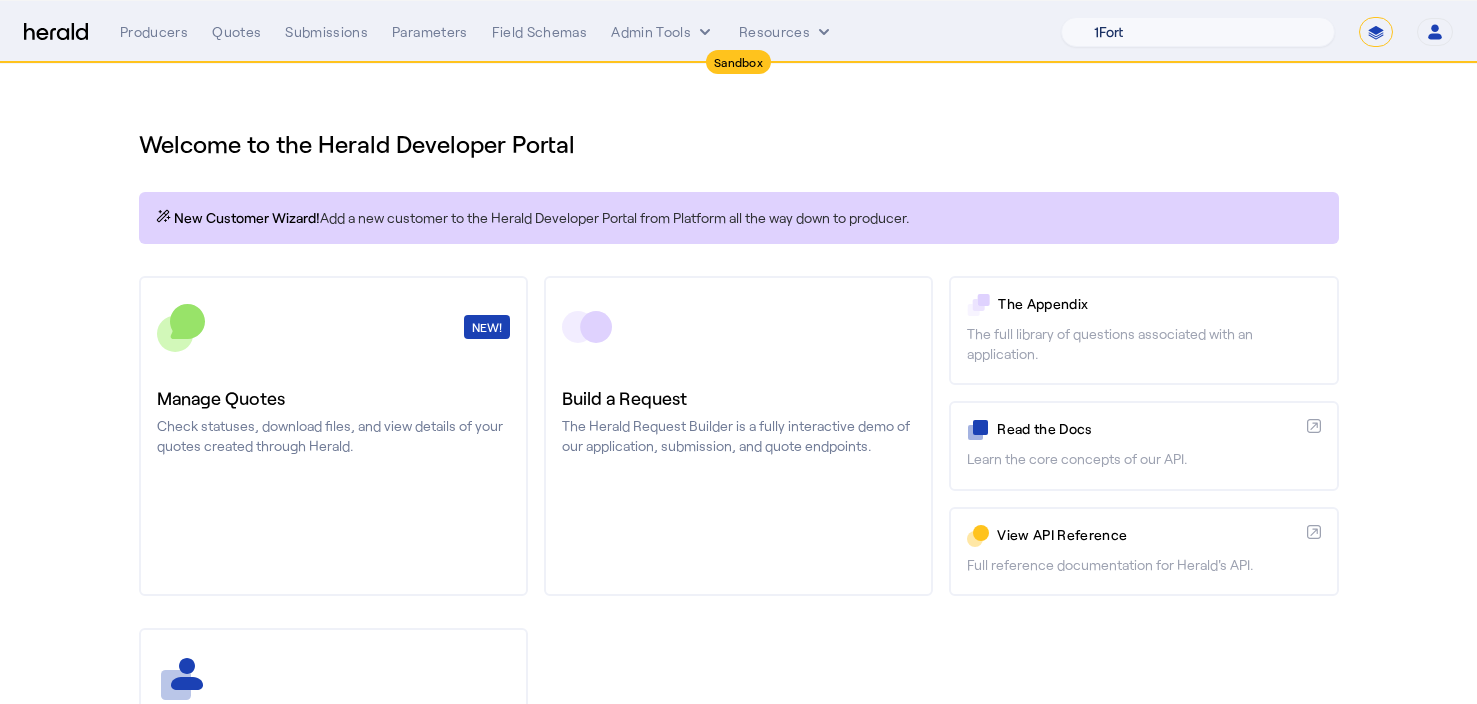 click on "1Fort   Acrisure   Acturis   Affinity Advisors   Affinity Risk   Agentero   AmWins   Anzen   Aon   Appulate   Arch   Assurely   BTIS   Babbix   Berxi   Billy   BindHQ   Bold Penguin    Bolt   Bond   Boxx   Brightway   Brit Demo Sandbox   Broker Buddha   Buddy   Bunker   Burns Wilcox   CNA Test   CRC   CS onboarding test account   Chubb Test   Citadel   Coalition   Coast   Coterie Test   Counterpart    CoverForce   CoverWallet   Coverdash   Coverhound   Cowbell   Cyber Example Platform   CyberPassport   Defy Insurance   Draftrs   ESpecialty   Embroker   Equal Parts   Exavalu   Ezyagent   Federacy Platform   FifthWall   Flow Speciality (Capitola)   Foundation   Founder Shield   Gaya   Gerent   GloveBox   Glow   Growthmill   HW Kaufman   Hartford Steam Boiler   Hawksoft   Heffernan Insurance Brokers   Herald Envoy Testing   HeraldAPI   Hypergato   Inchanted   Indemn.ai   Infinity   Insured.io   Insuremo   Insuritas   Irys   Jencap   Kamillio   Kayna   LTI Mindtree   Layr   Limit   Markel Test   Marsh   Novidea" at bounding box center (1198, 32) 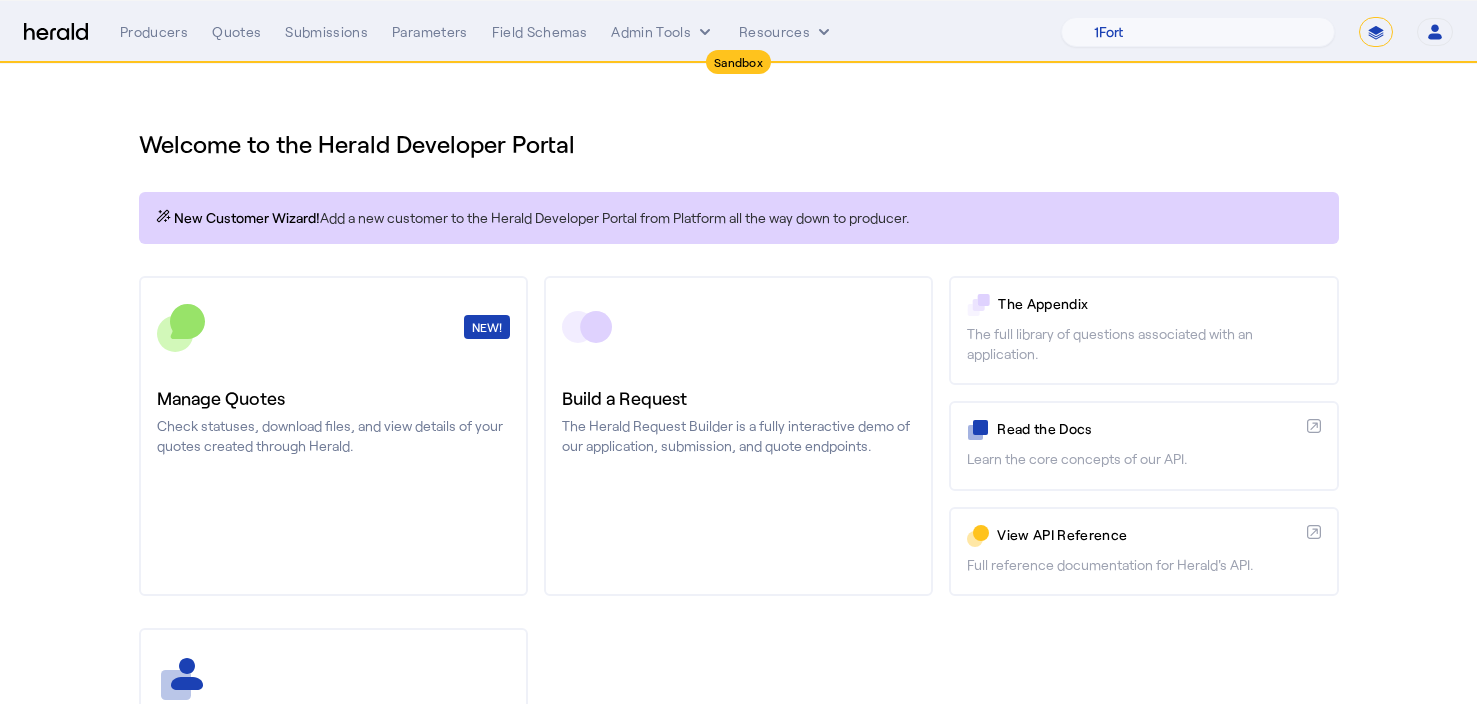 click on "Producers   Quotes   Submissions   Parameters   Field Schemas   Admin Tools
Resources
1Fort   Acrisure   Acturis   Affinity Advisors   Affinity Risk   Agentero   AmWins   Anzen   Aon   Appulate   Arch   Assurely   BTIS   Babbix   Berxi   [PERSON_NAME]   BindHQ   Bold Penguin    Bolt   Bond   Boxx   Brightway   Brit Demo Sandbox   Broker Buddha   [PERSON_NAME]   Burns [PERSON_NAME]   CNA Test   CRC   CS onboarding test account   Chubb Test   Citadel   Coalition   Coast   Coterie Test   Counterpart    CoverForce   CoverWallet   Coverdash   Coverhound   Cowbell   Cyber Example Platform   CyberPassport   Defy Insurance   Draftrs   ESpecialty   Embroker   Equal Parts   Exavalu   Ezyagent   Federacy Platform   FifthWall   Flow Speciality (Capitola)   Foundation   Founder Shield   Gaya   Gerent   GloveBox   Glow   Growthmill   [PERSON_NAME]   Hartford Steam Boiler   Hawksoft   [PERSON_NAME] Insurance Brokers   Herald Envoy Testing   HeraldAPI   Hypergato   Irys" at bounding box center (786, 32) 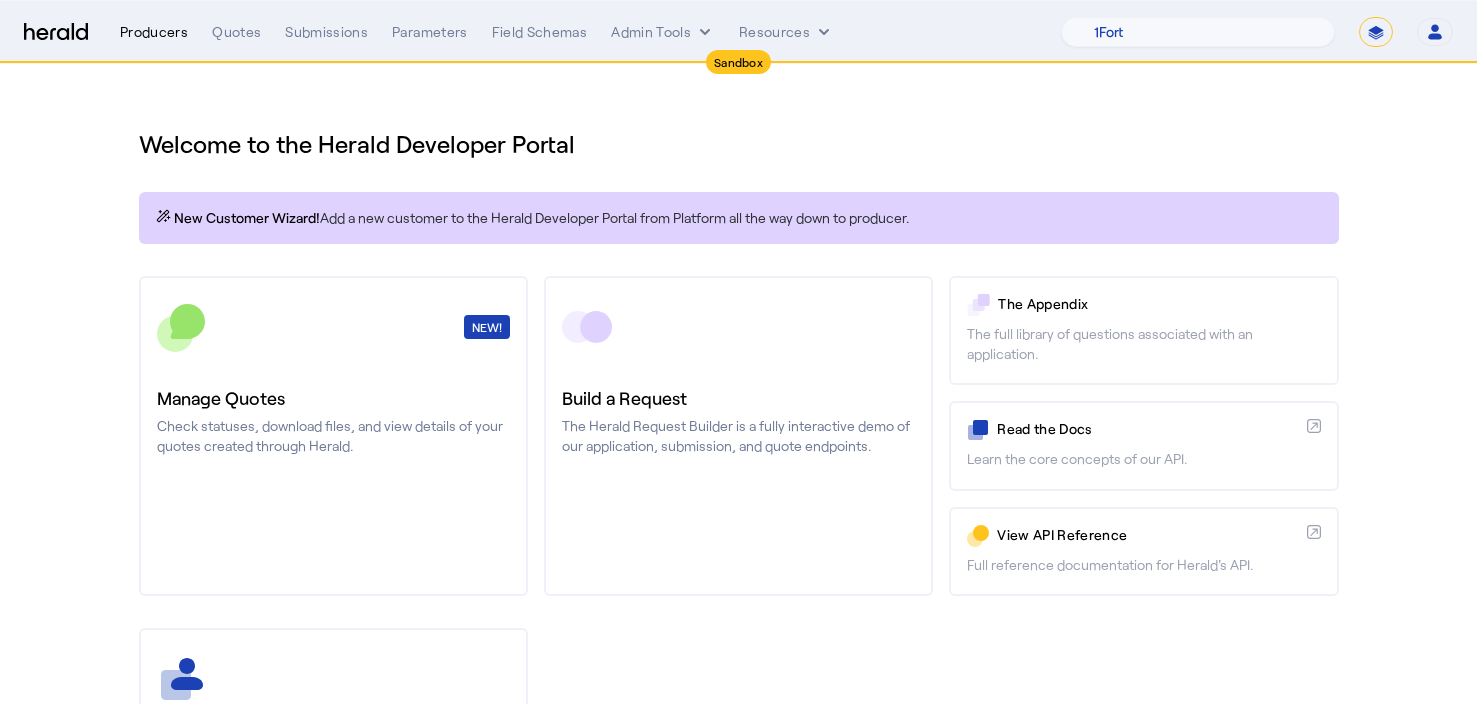 click on "Producers" at bounding box center (154, 32) 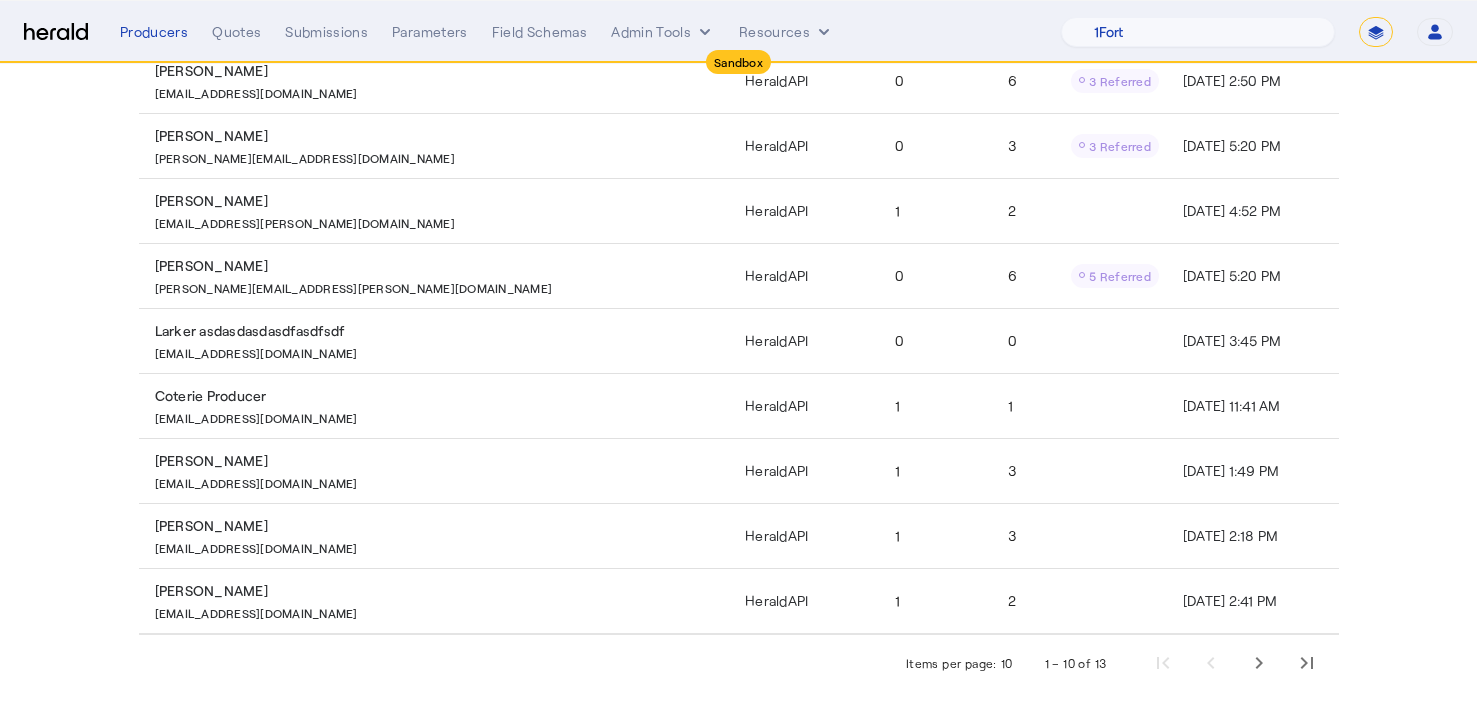 scroll, scrollTop: 362, scrollLeft: 0, axis: vertical 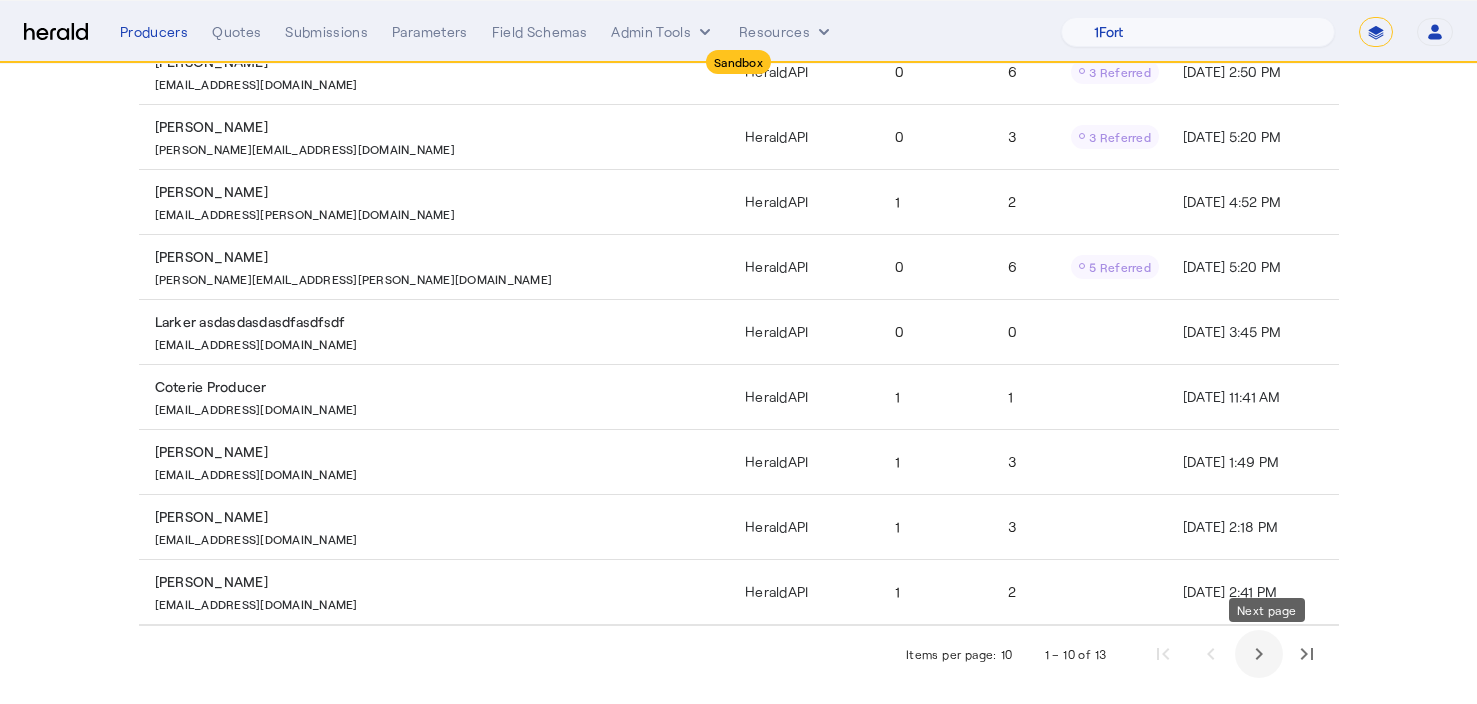 click 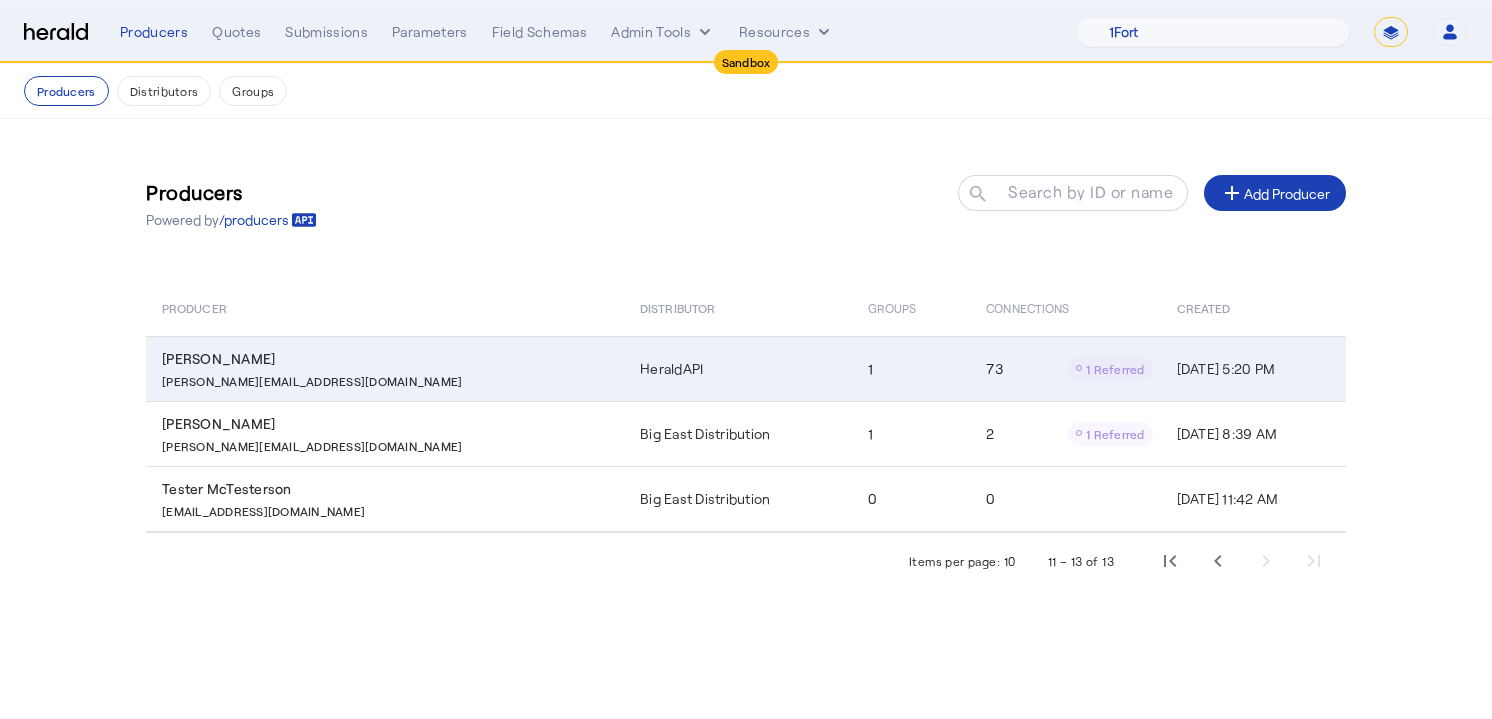 click on "1" 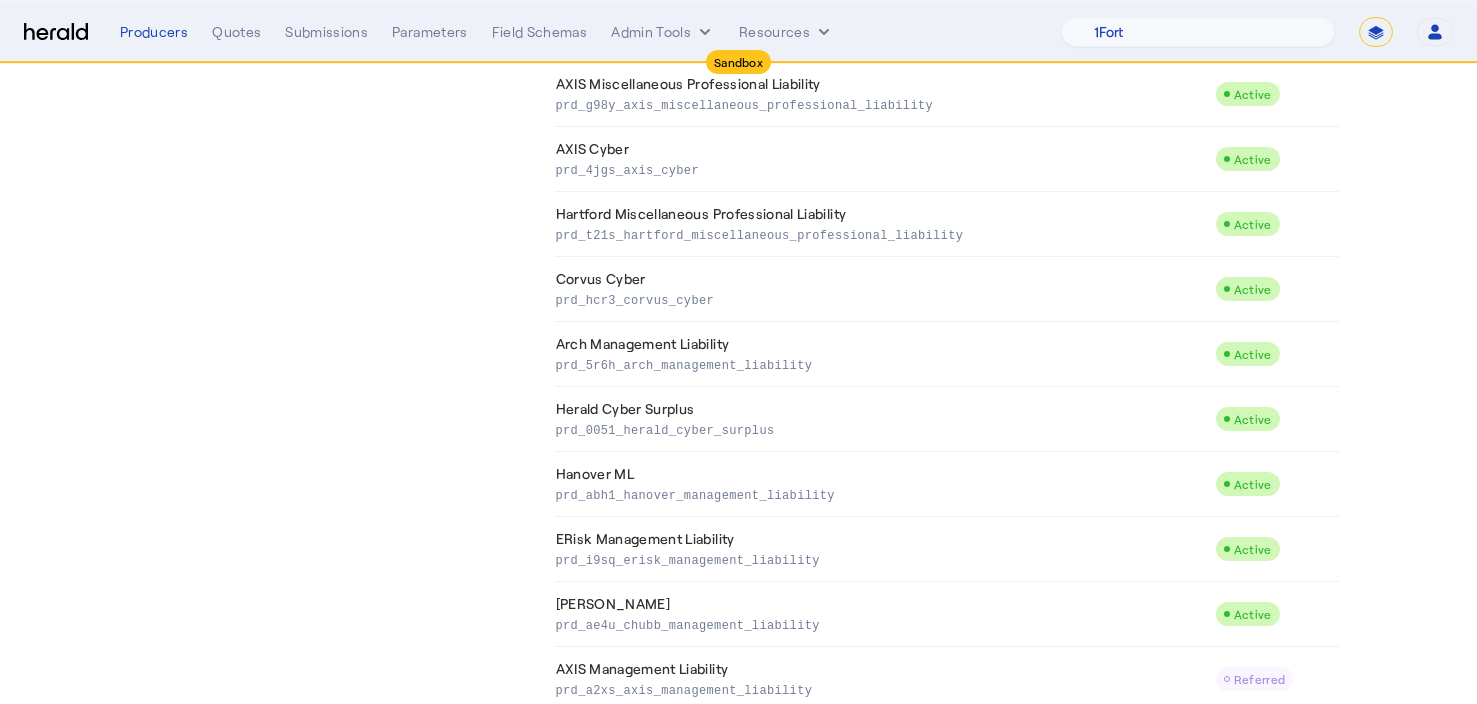 scroll, scrollTop: 1431, scrollLeft: 0, axis: vertical 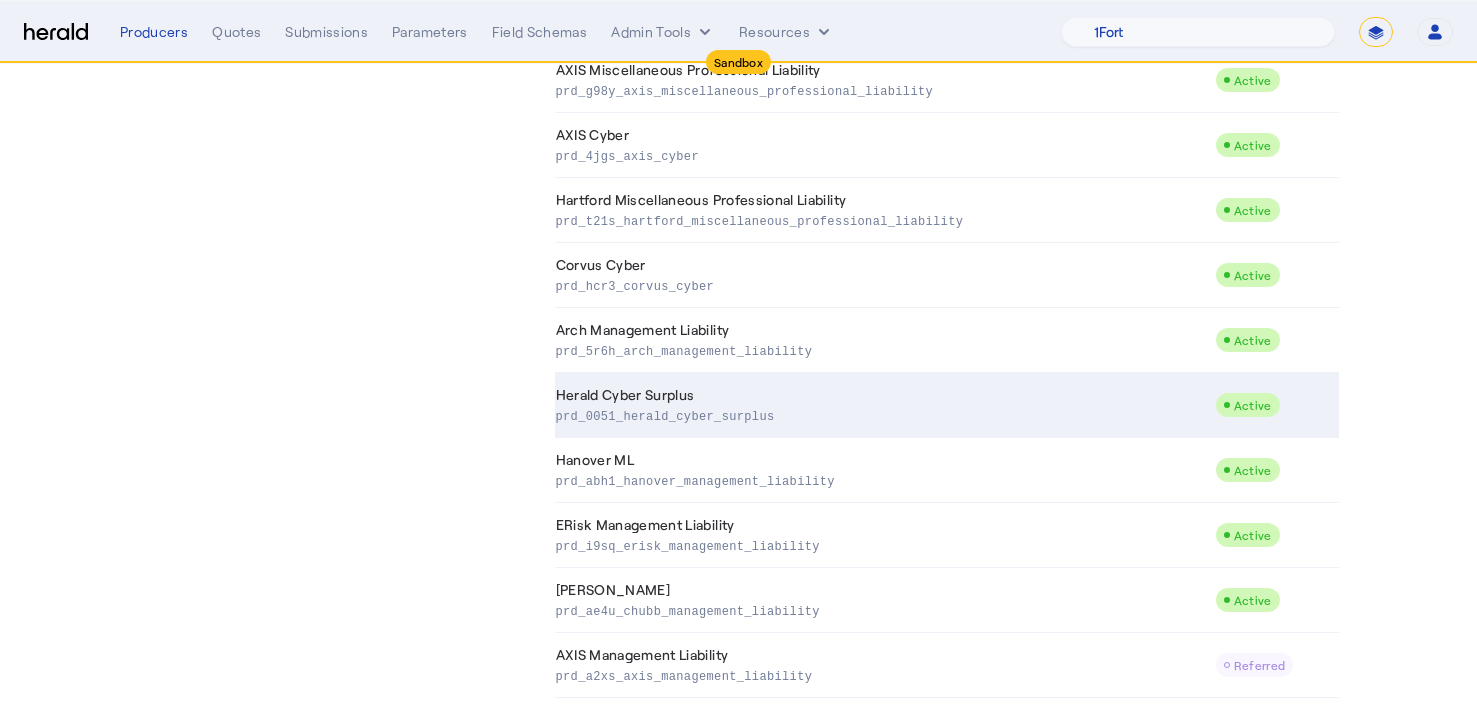click on "Herald Cyber Surplus  prd_0051_herald_cyber_surplus" 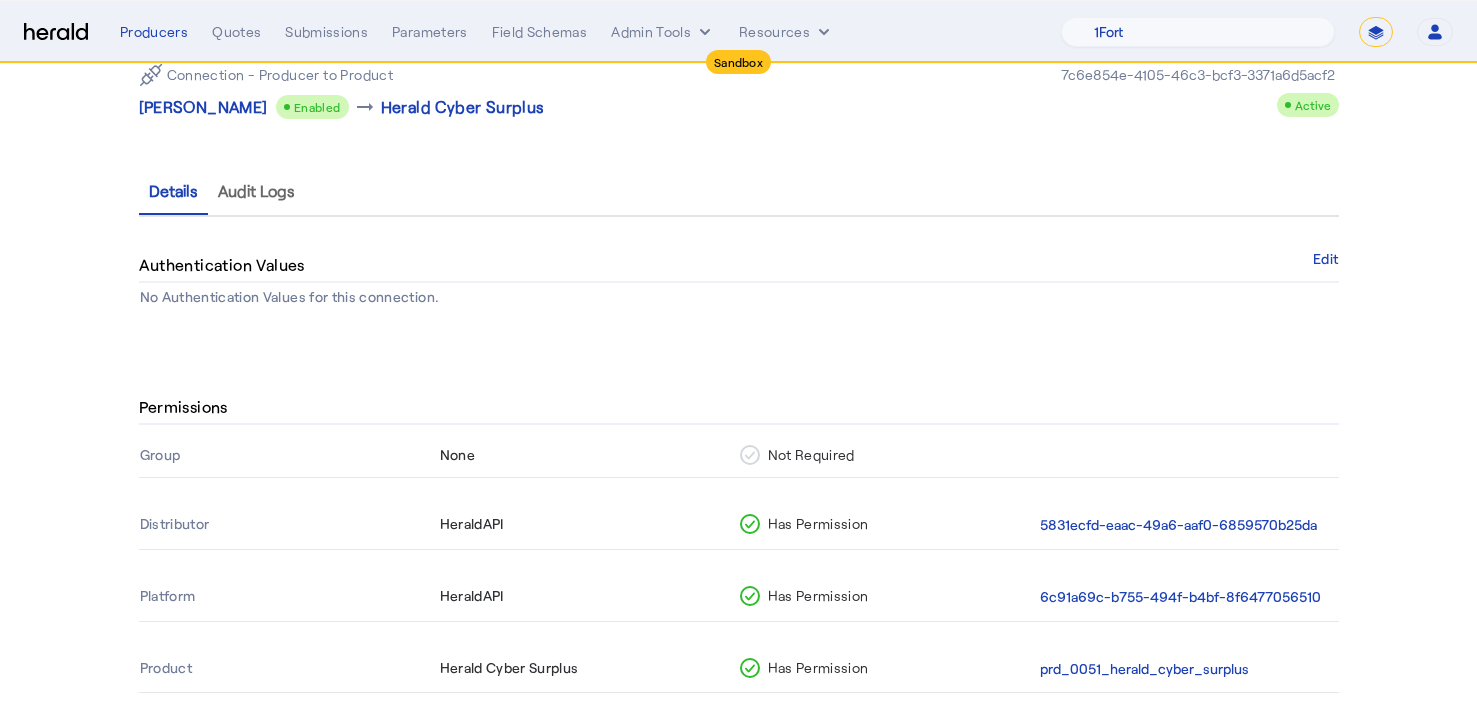 scroll, scrollTop: 131, scrollLeft: 0, axis: vertical 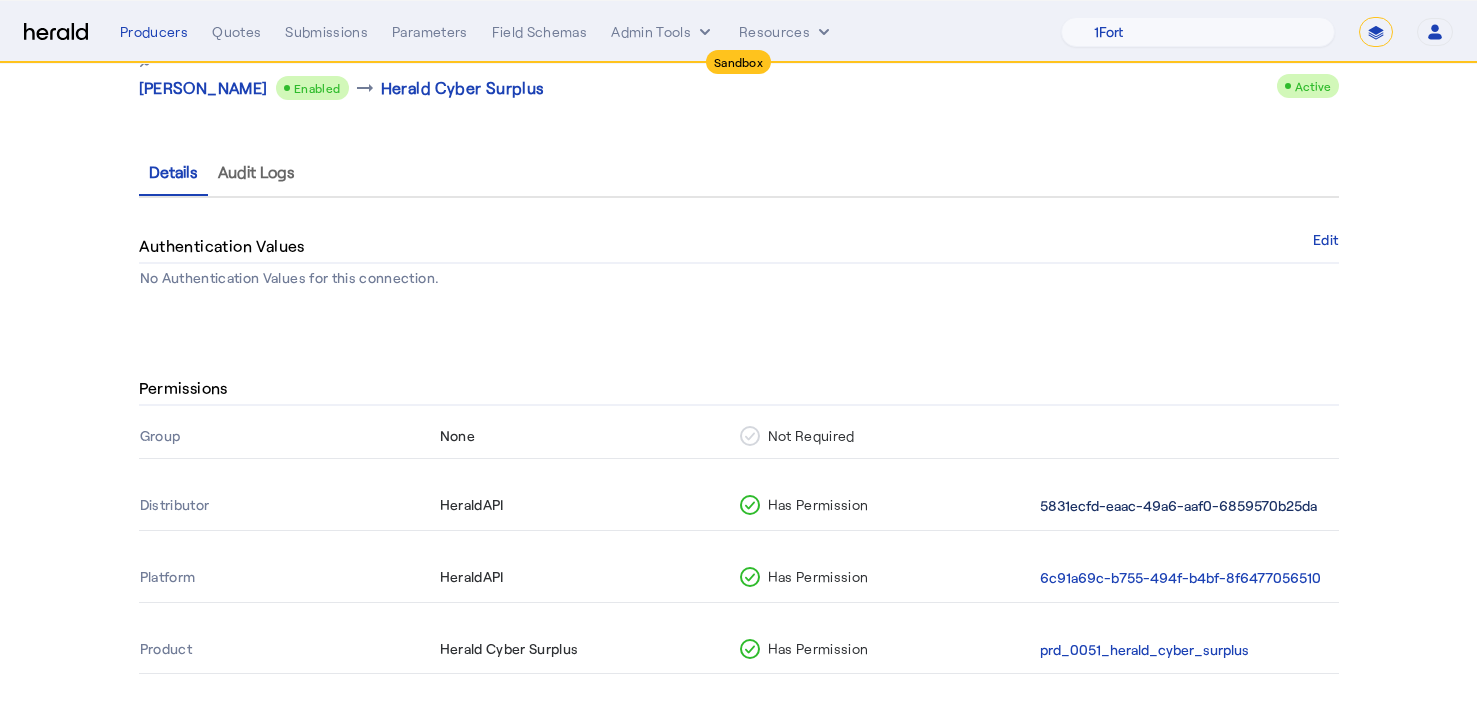 click on "5831ecfd-eaac-49a6-aaf0-6859570b25da" 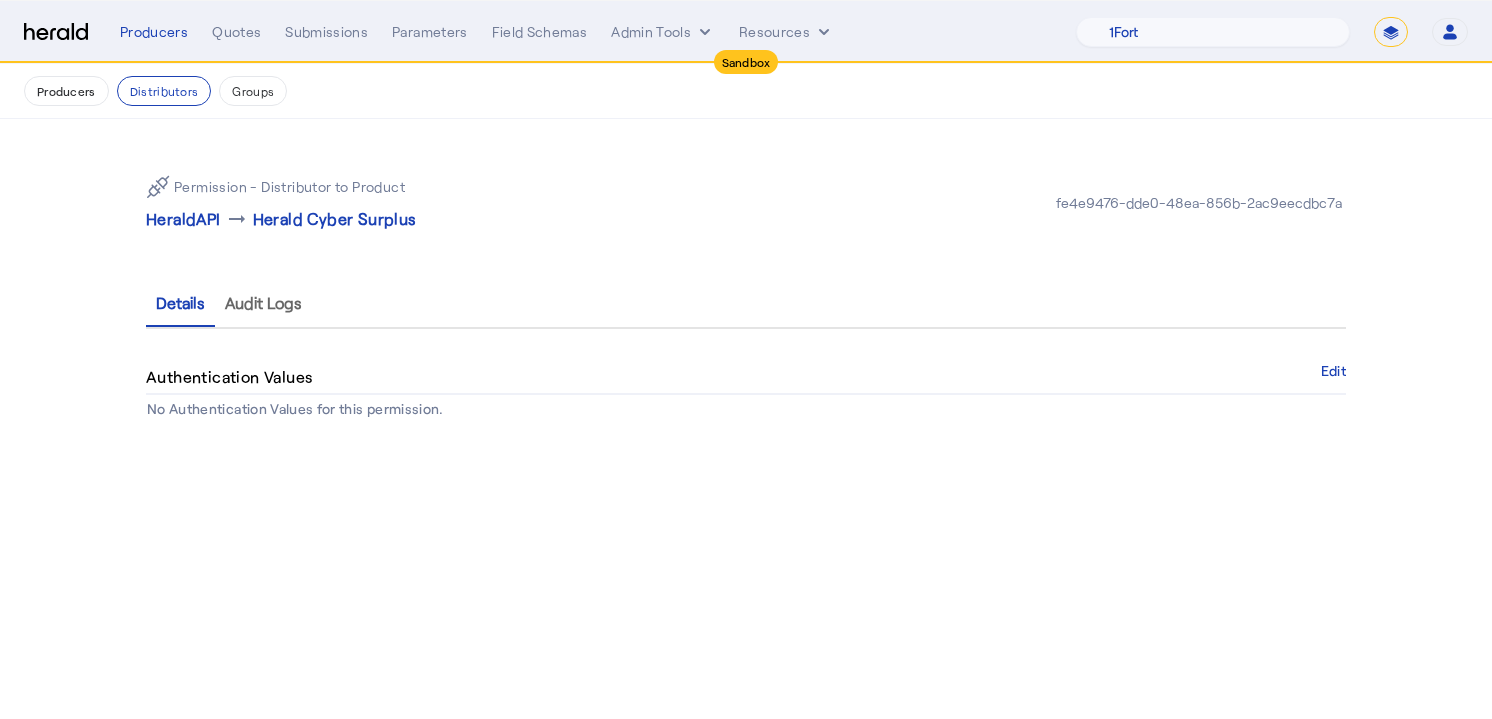 click at bounding box center [56, 32] 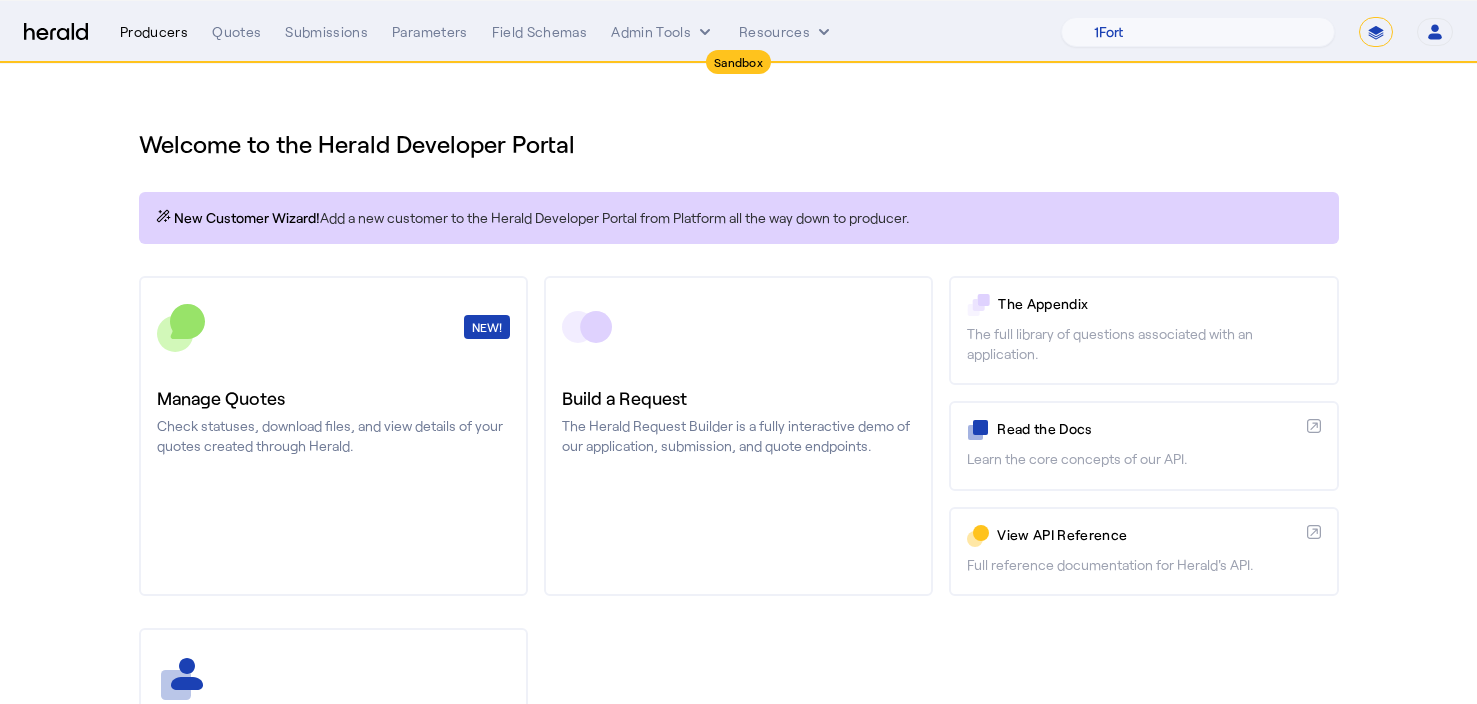 click on "Producers" at bounding box center (154, 32) 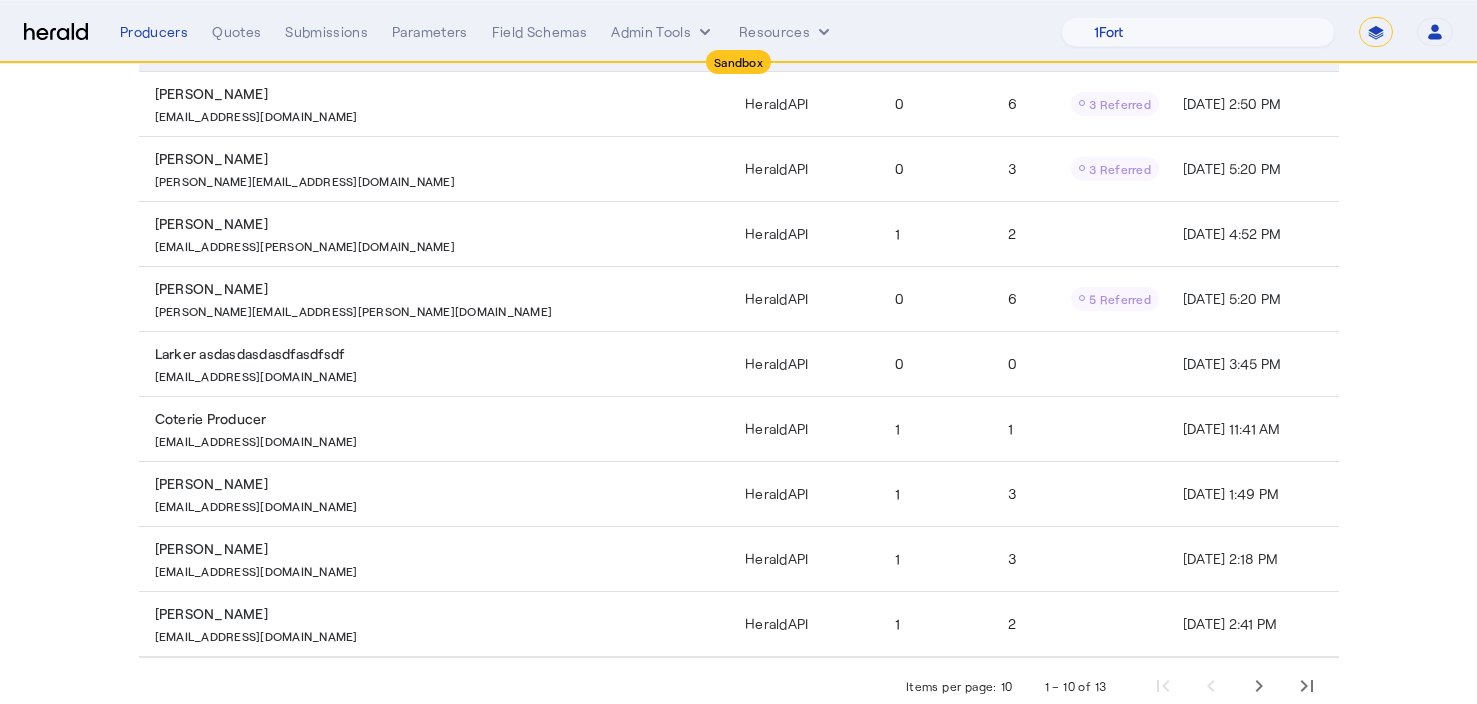 scroll, scrollTop: 380, scrollLeft: 0, axis: vertical 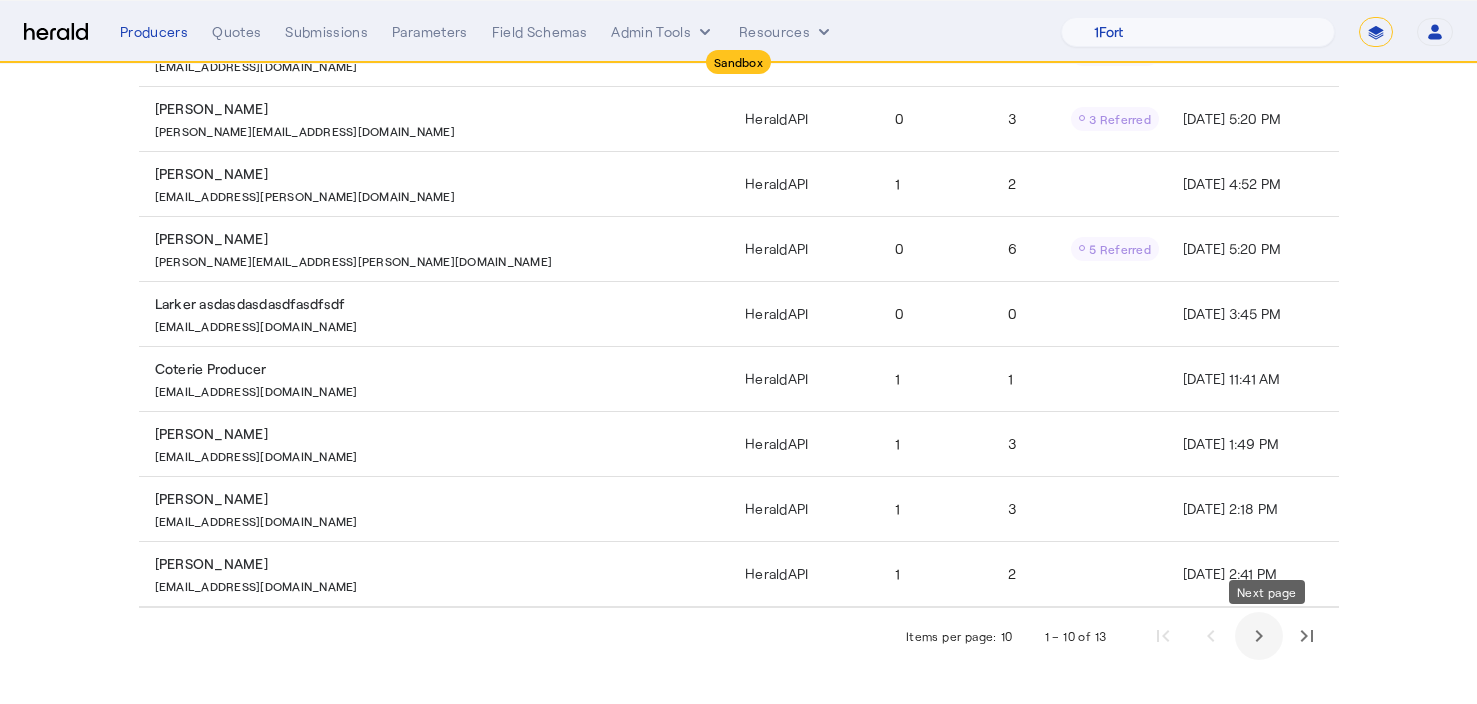 click 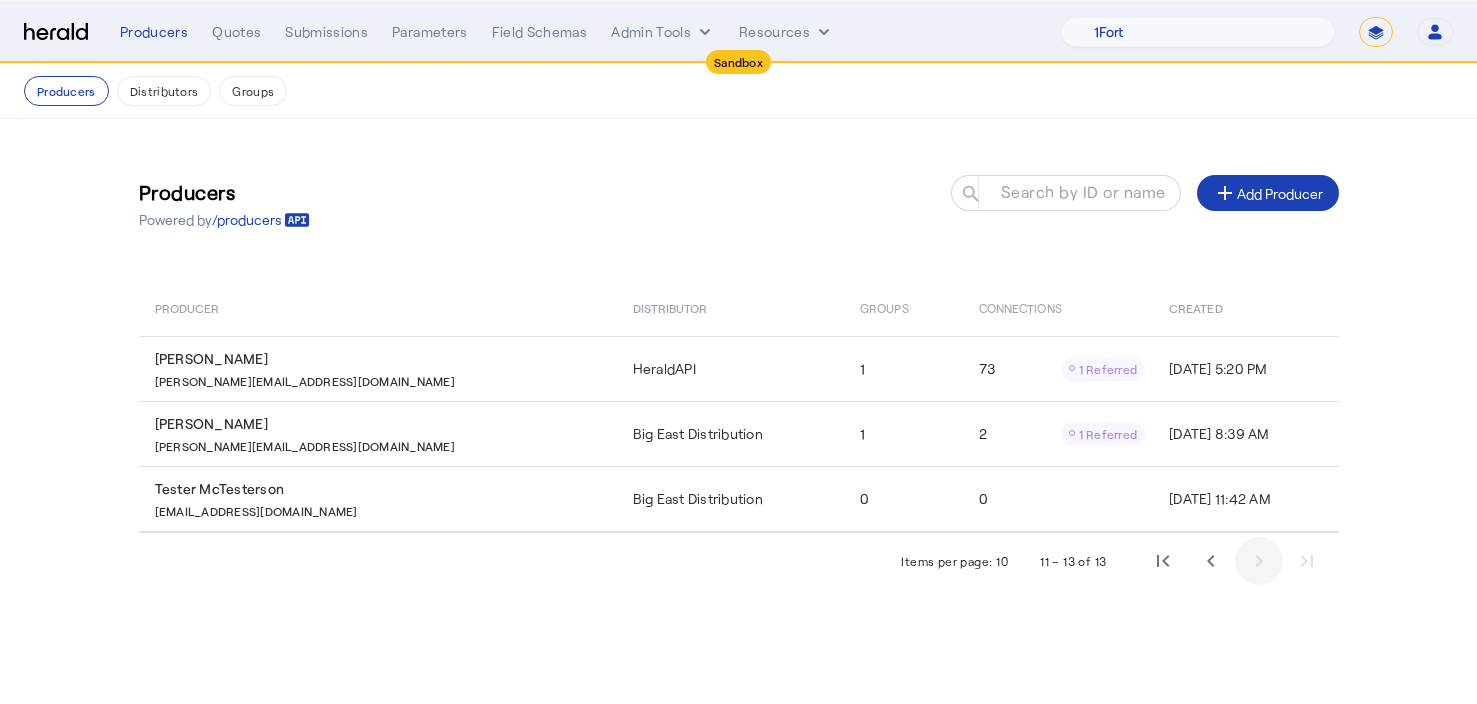 scroll, scrollTop: 0, scrollLeft: 0, axis: both 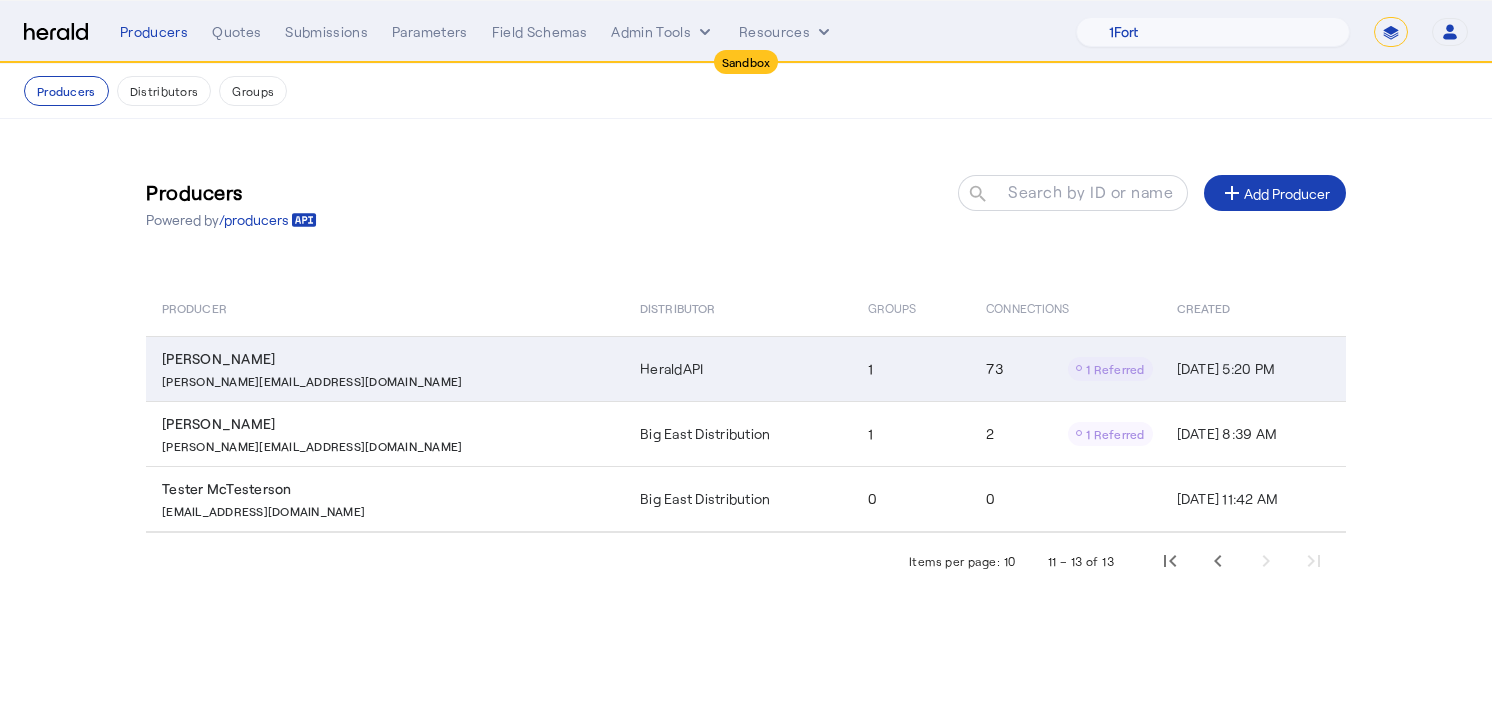 click on "HeraldAPI" 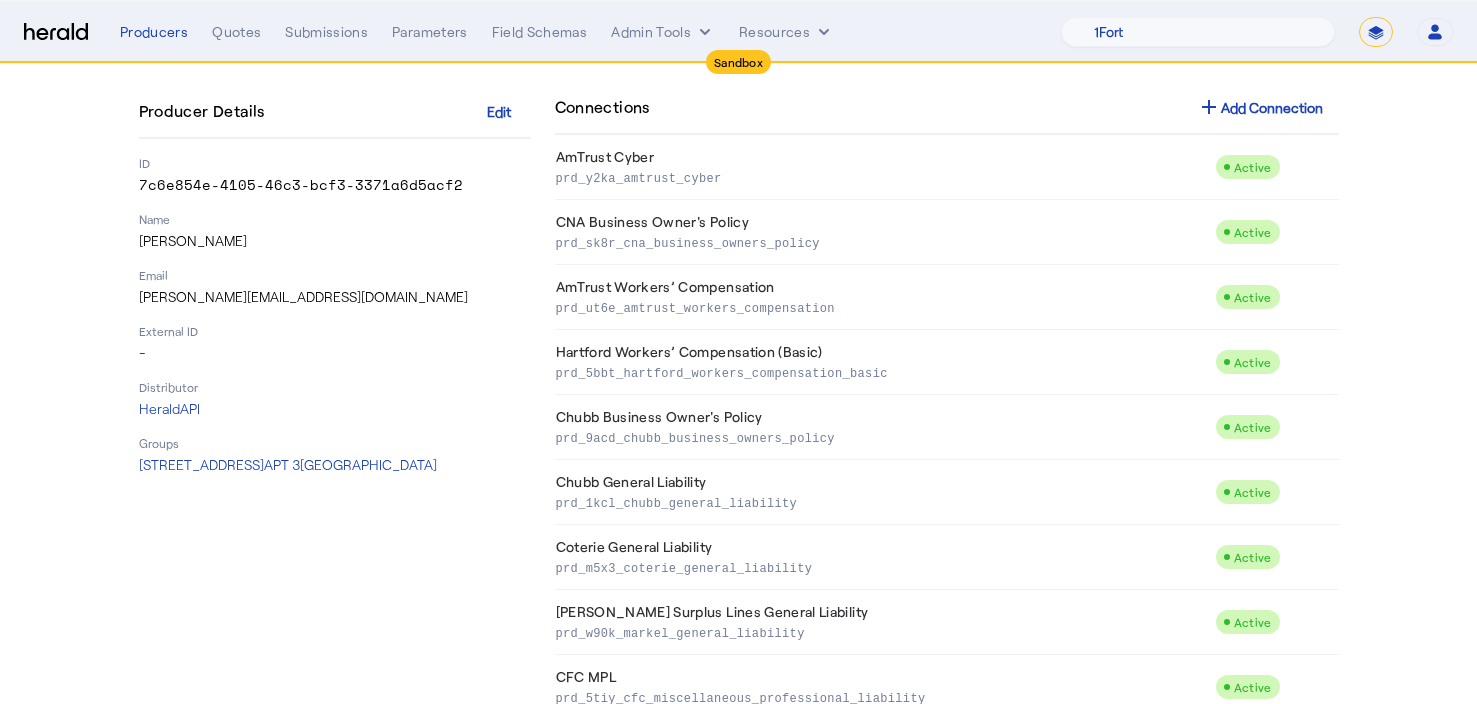 scroll, scrollTop: 1864, scrollLeft: 0, axis: vertical 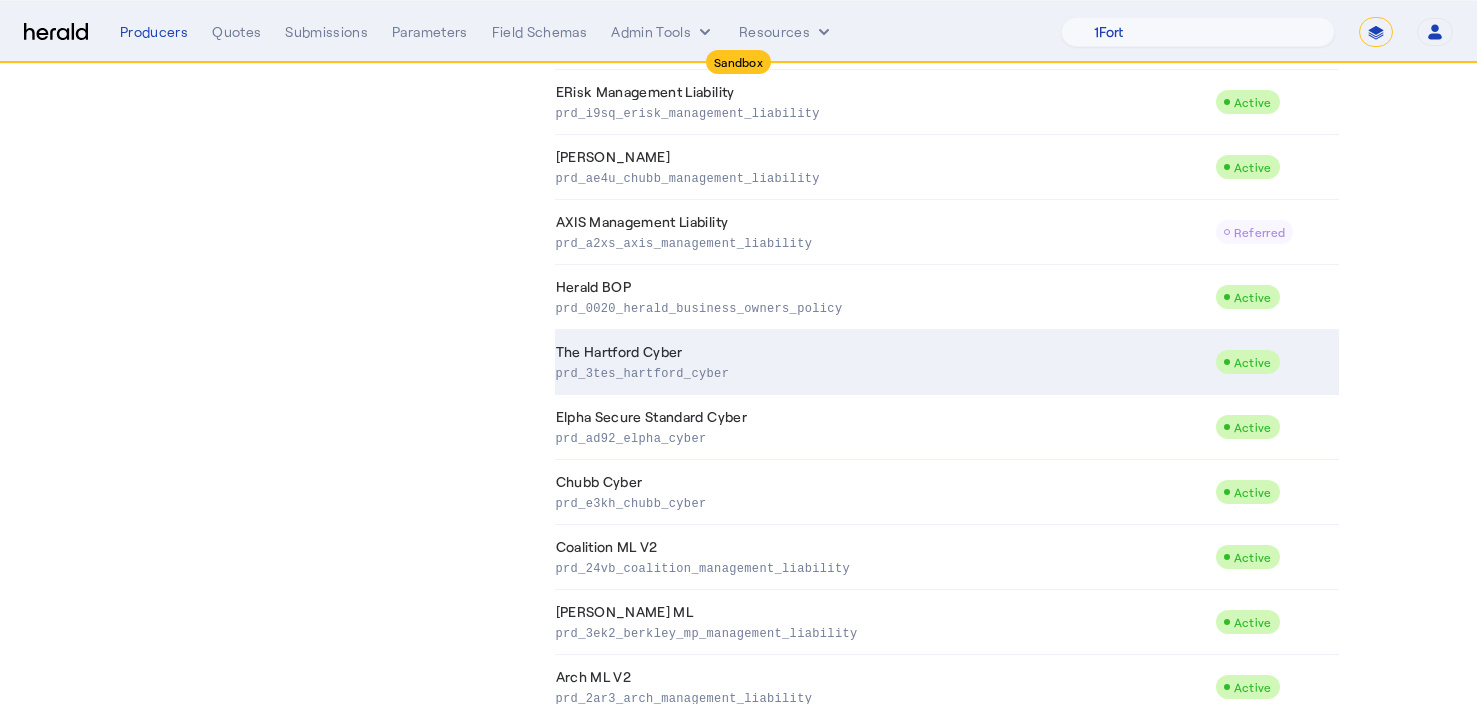 click on "The Hartford Cyber  prd_3tes_hartford_cyber" 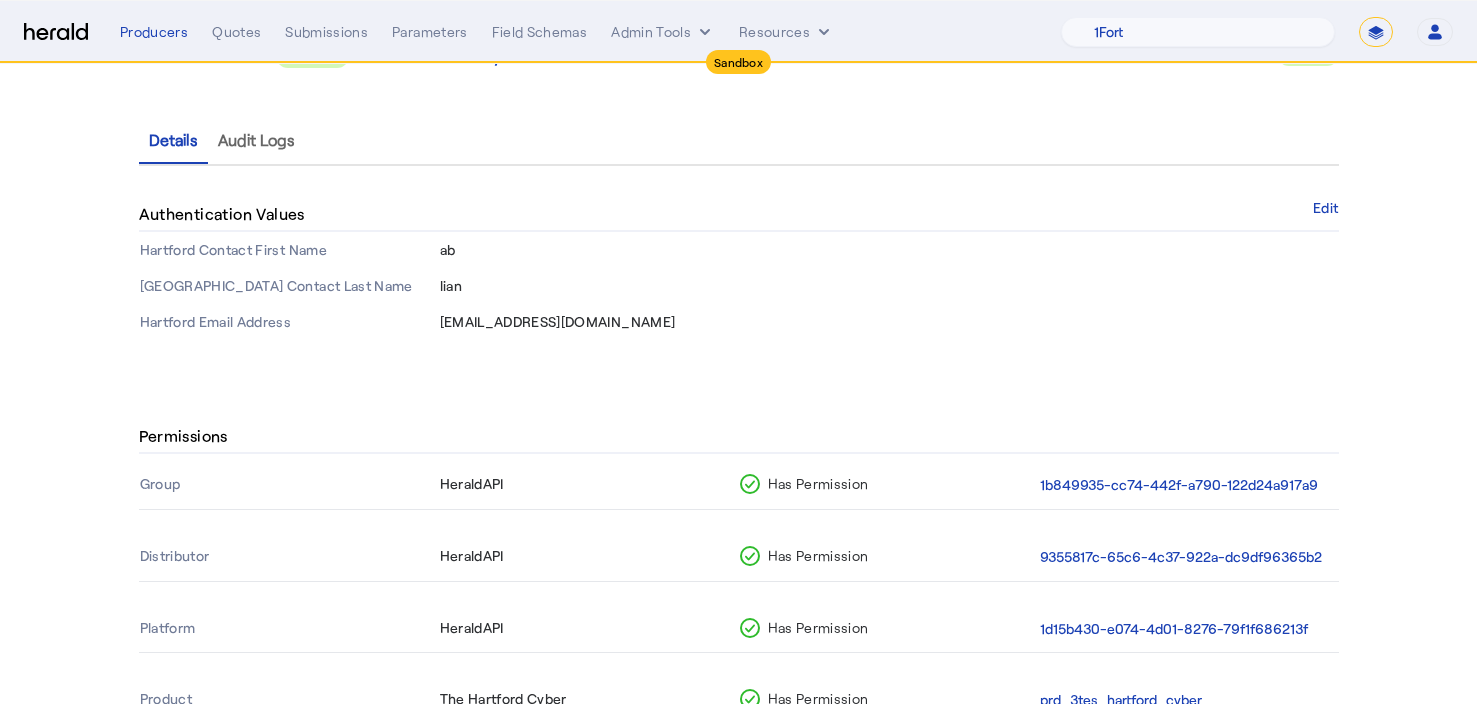 scroll, scrollTop: 166, scrollLeft: 0, axis: vertical 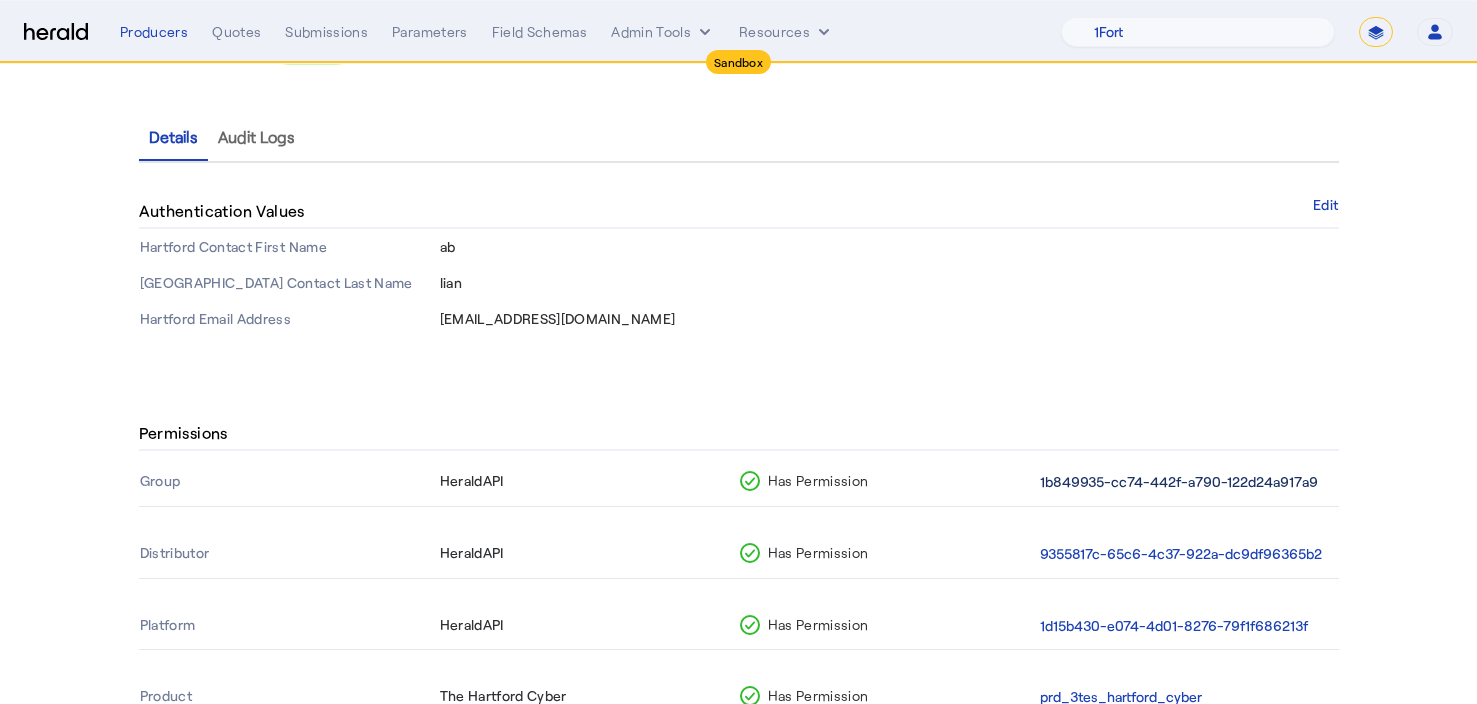 click on "1b849935-cc74-442f-a790-122d24a917a9" 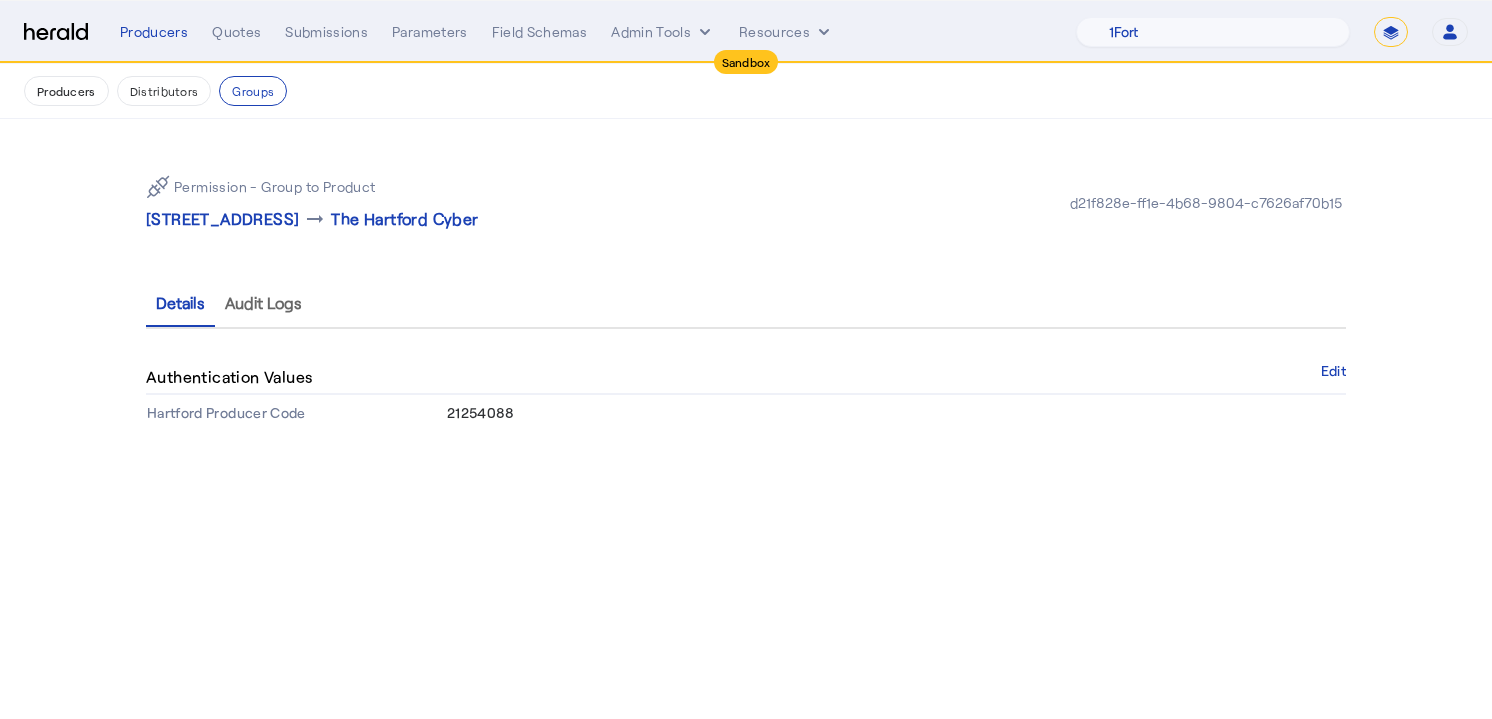 drag, startPoint x: 446, startPoint y: 417, endPoint x: 554, endPoint y: 398, distance: 109.65856 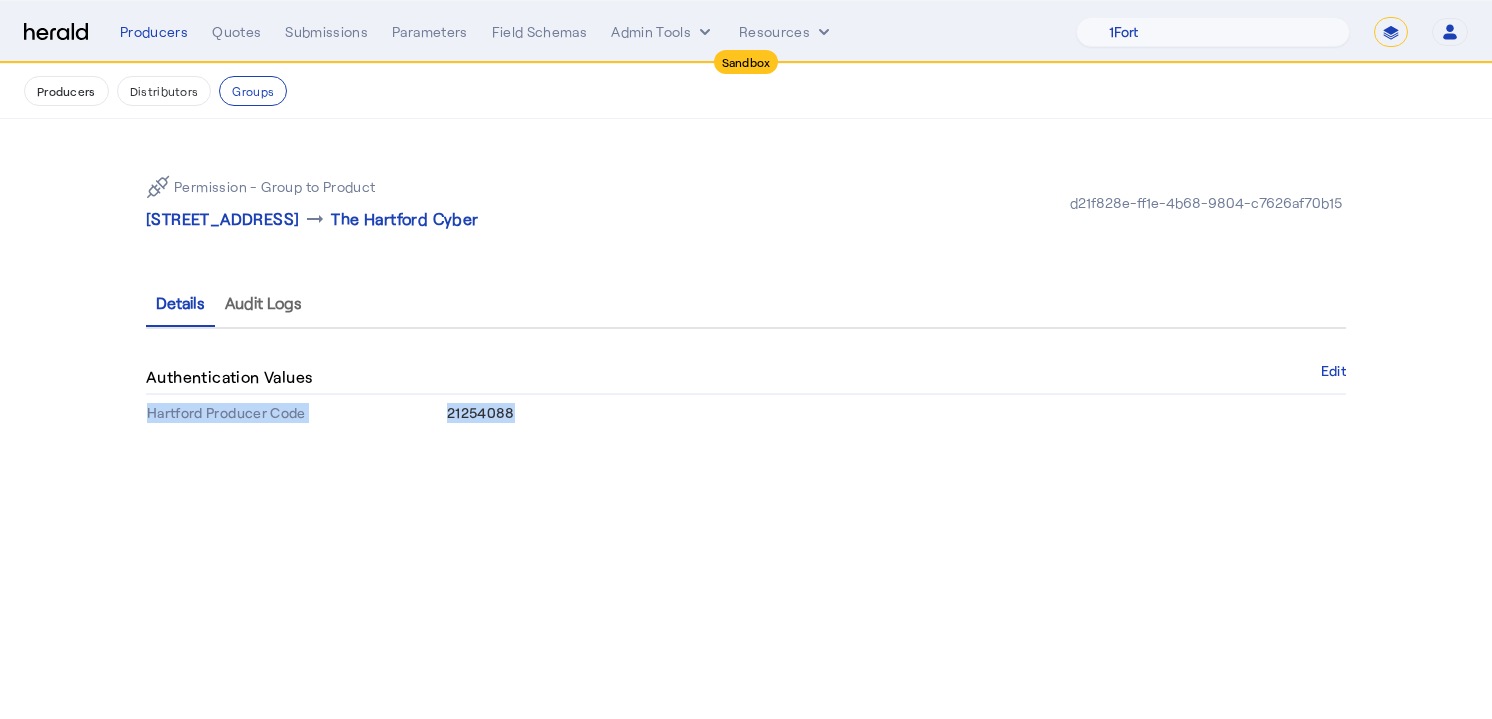 drag, startPoint x: 539, startPoint y: 405, endPoint x: 401, endPoint y: 408, distance: 138.03261 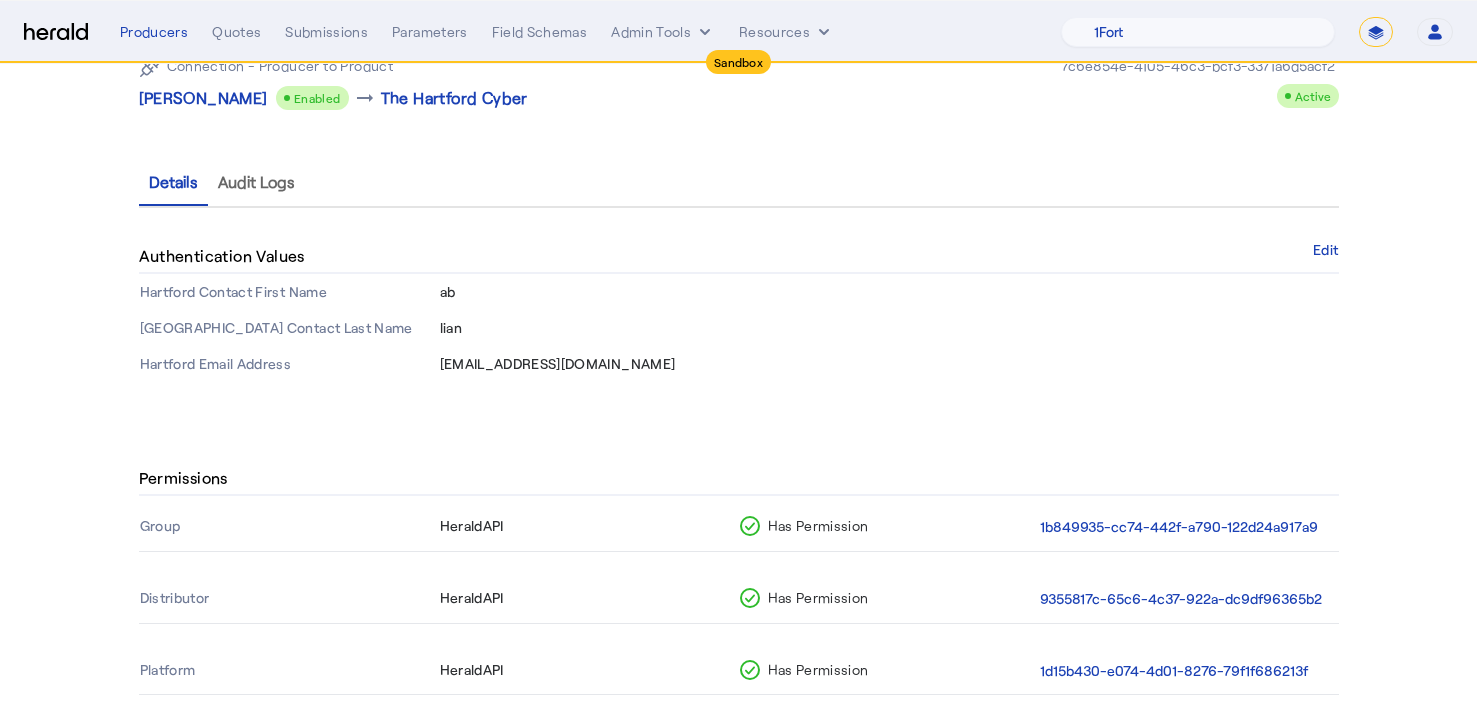 scroll, scrollTop: 0, scrollLeft: 11, axis: horizontal 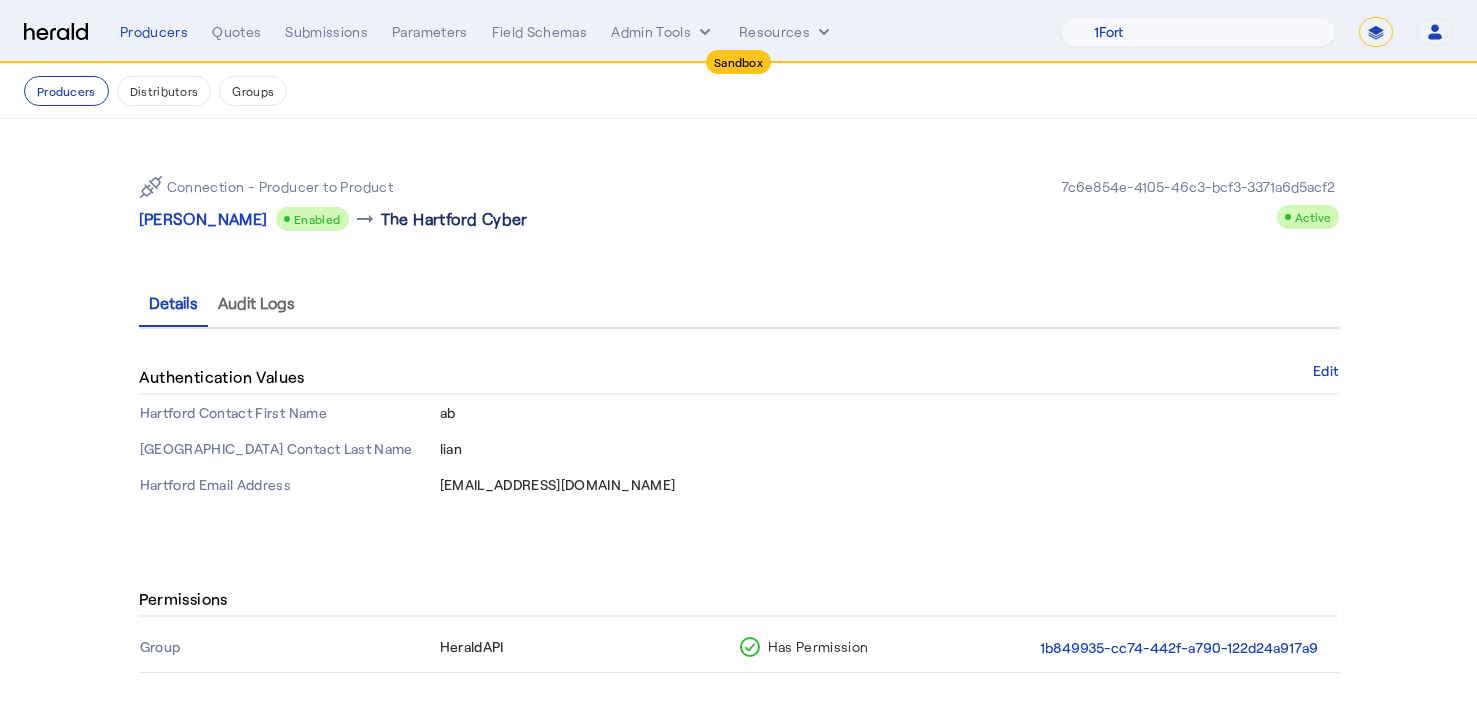 click on "The Hartford Cyber" 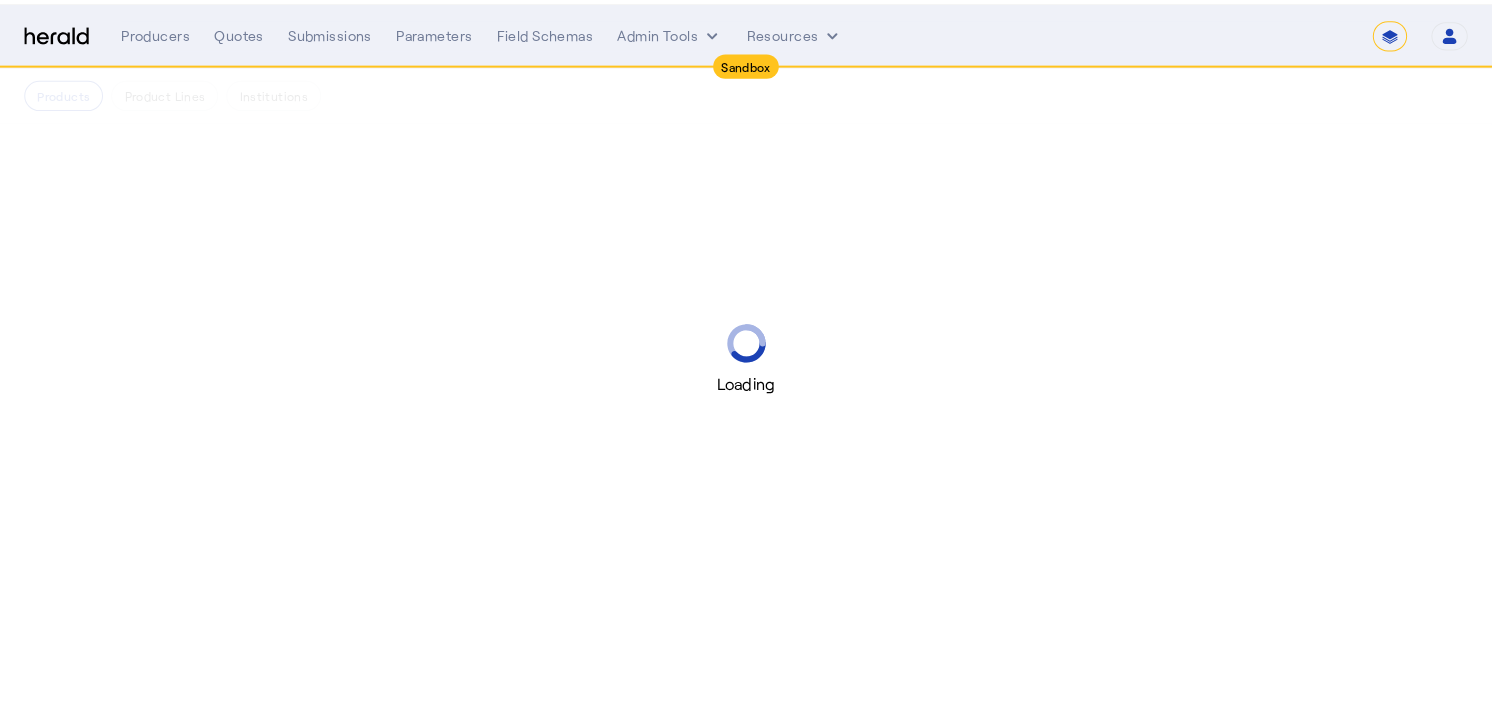 scroll, scrollTop: 0, scrollLeft: 0, axis: both 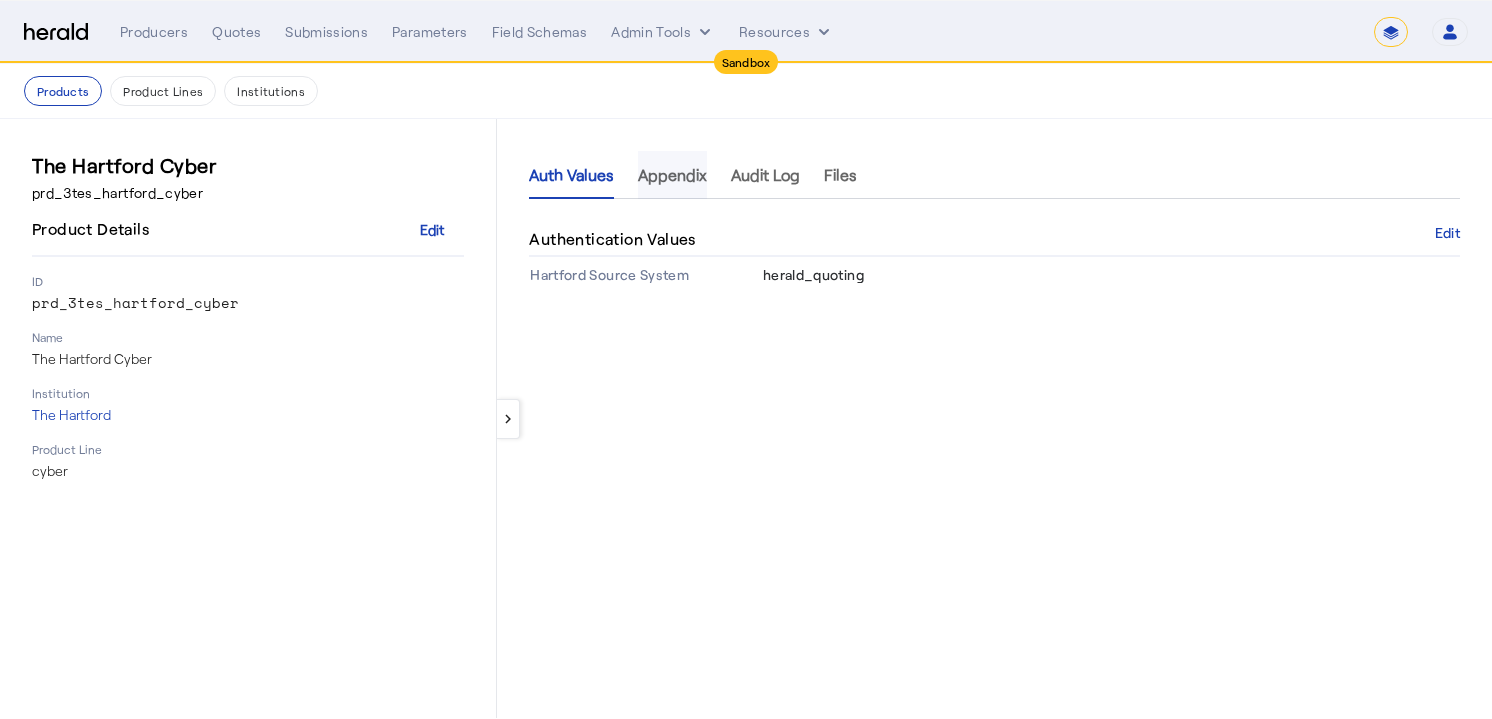 click on "Appendix" at bounding box center (672, 175) 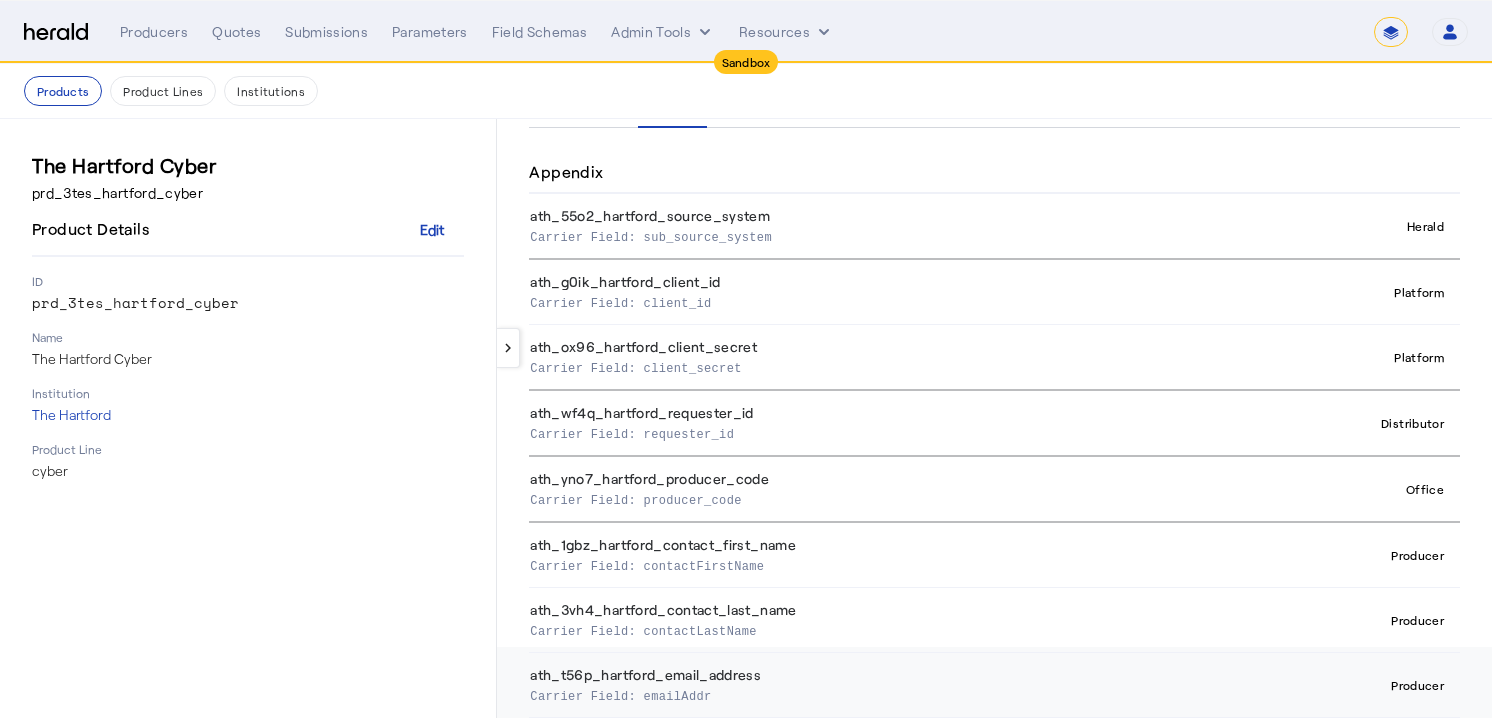 scroll, scrollTop: 0, scrollLeft: 0, axis: both 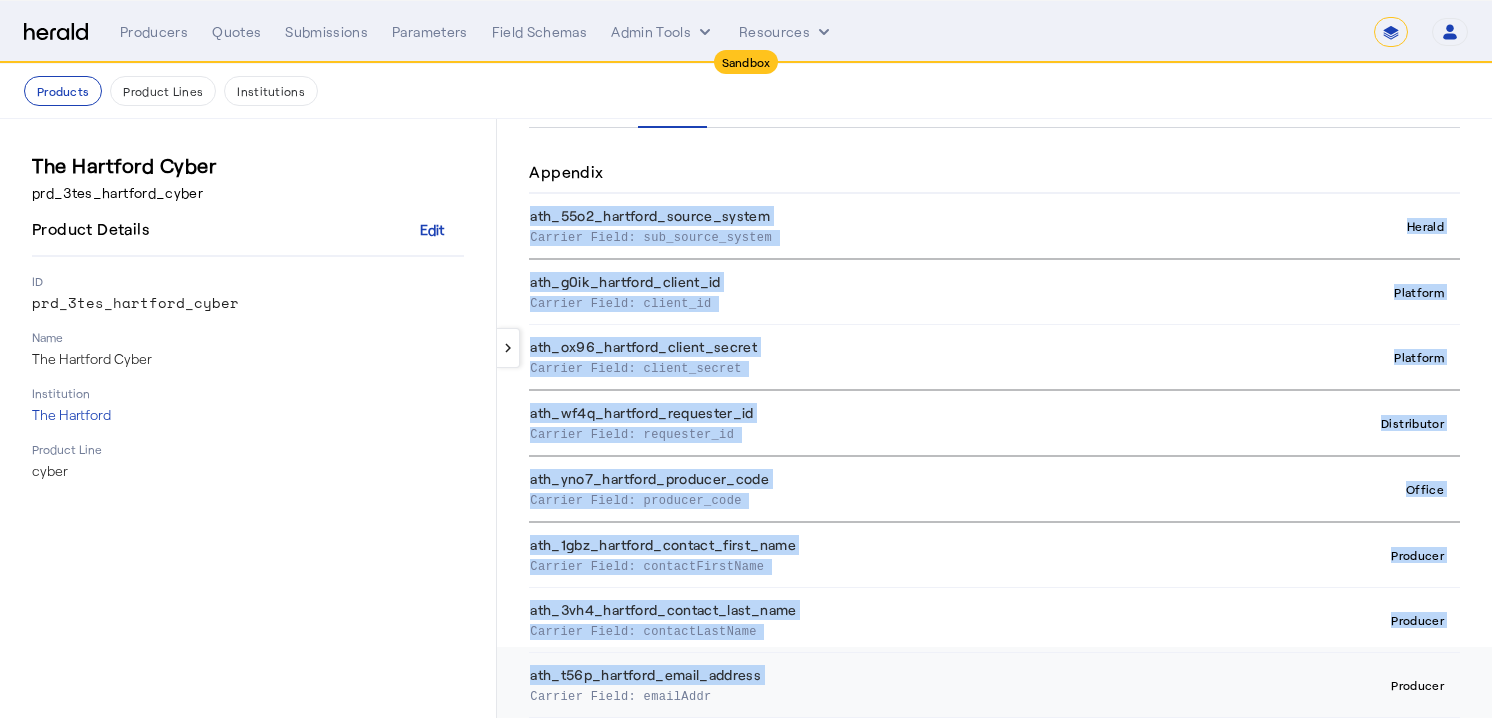 drag, startPoint x: 512, startPoint y: 259, endPoint x: 791, endPoint y: 686, distance: 510.06863 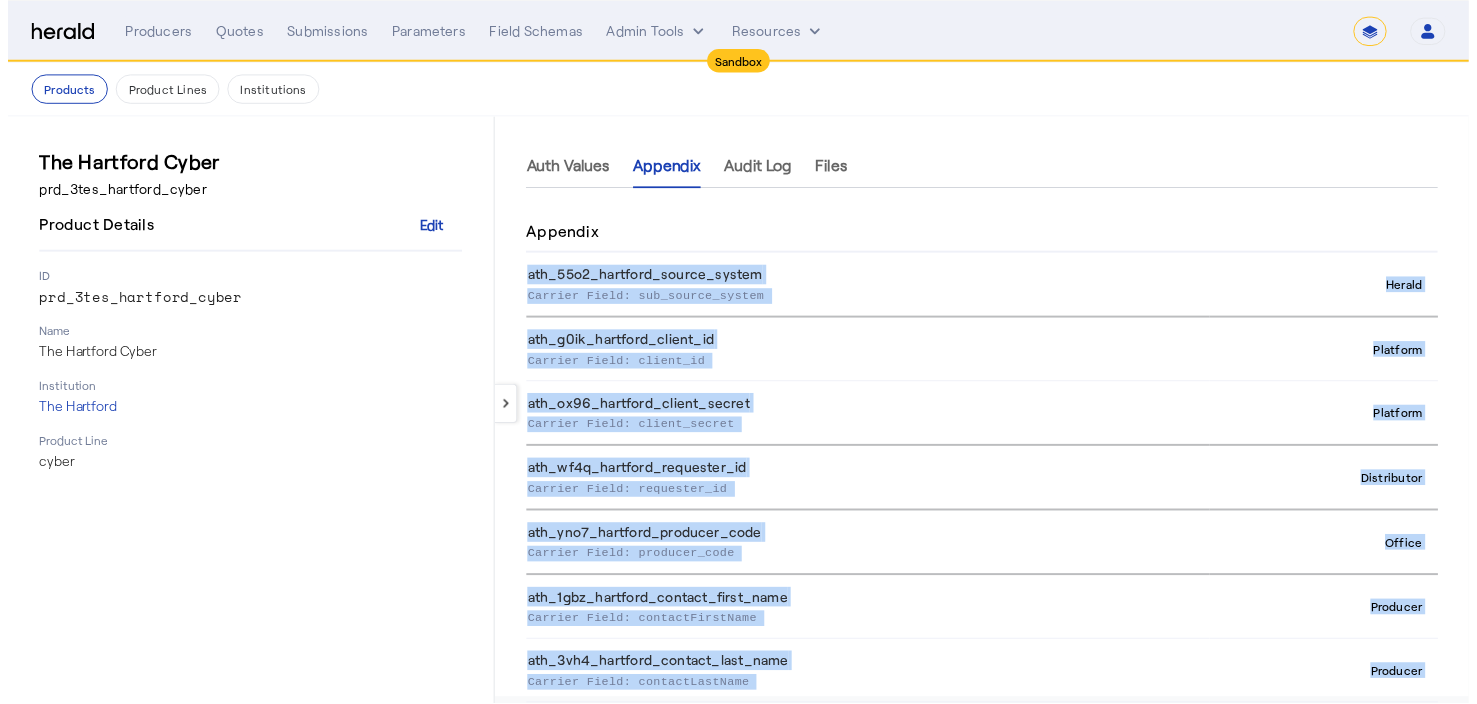 scroll, scrollTop: 0, scrollLeft: 0, axis: both 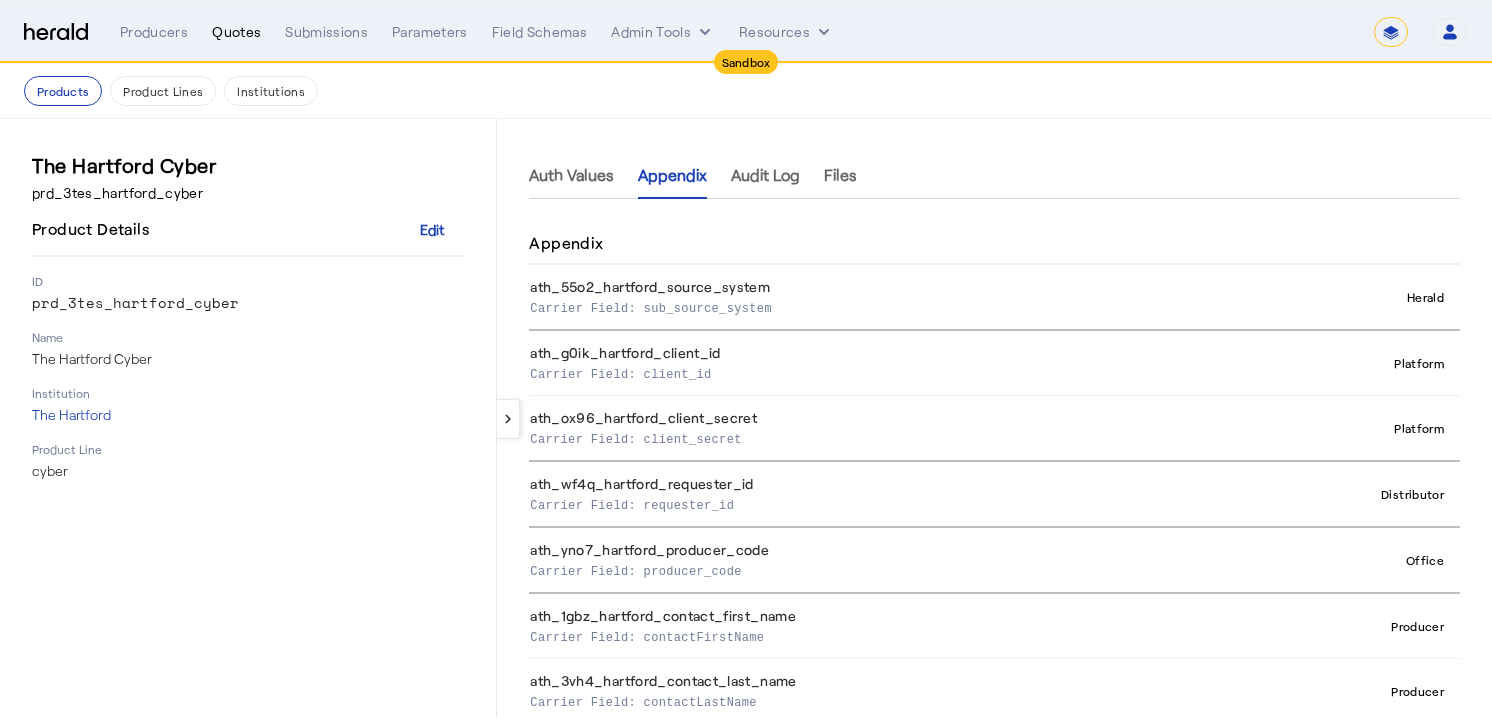 click on "Quotes" at bounding box center (236, 32) 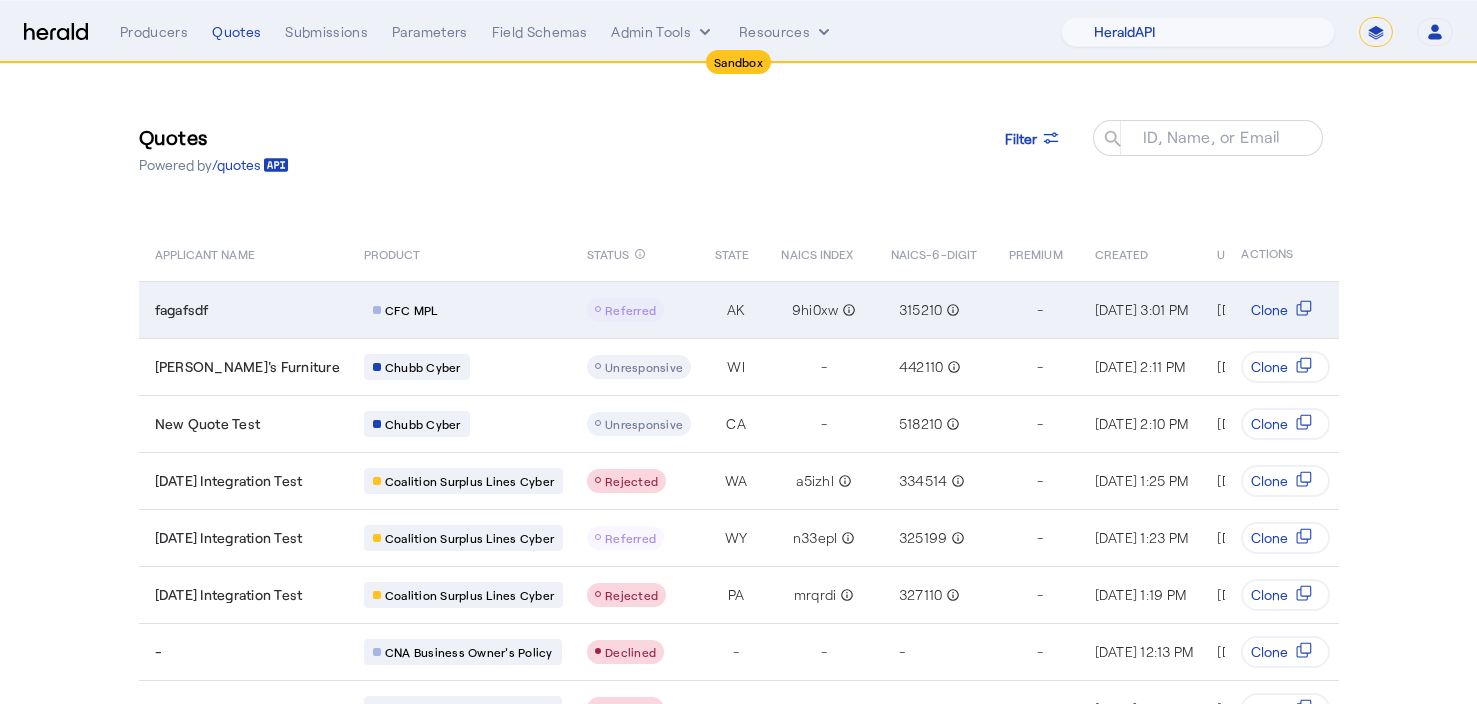 click on "CFC MPL" at bounding box center [463, 310] 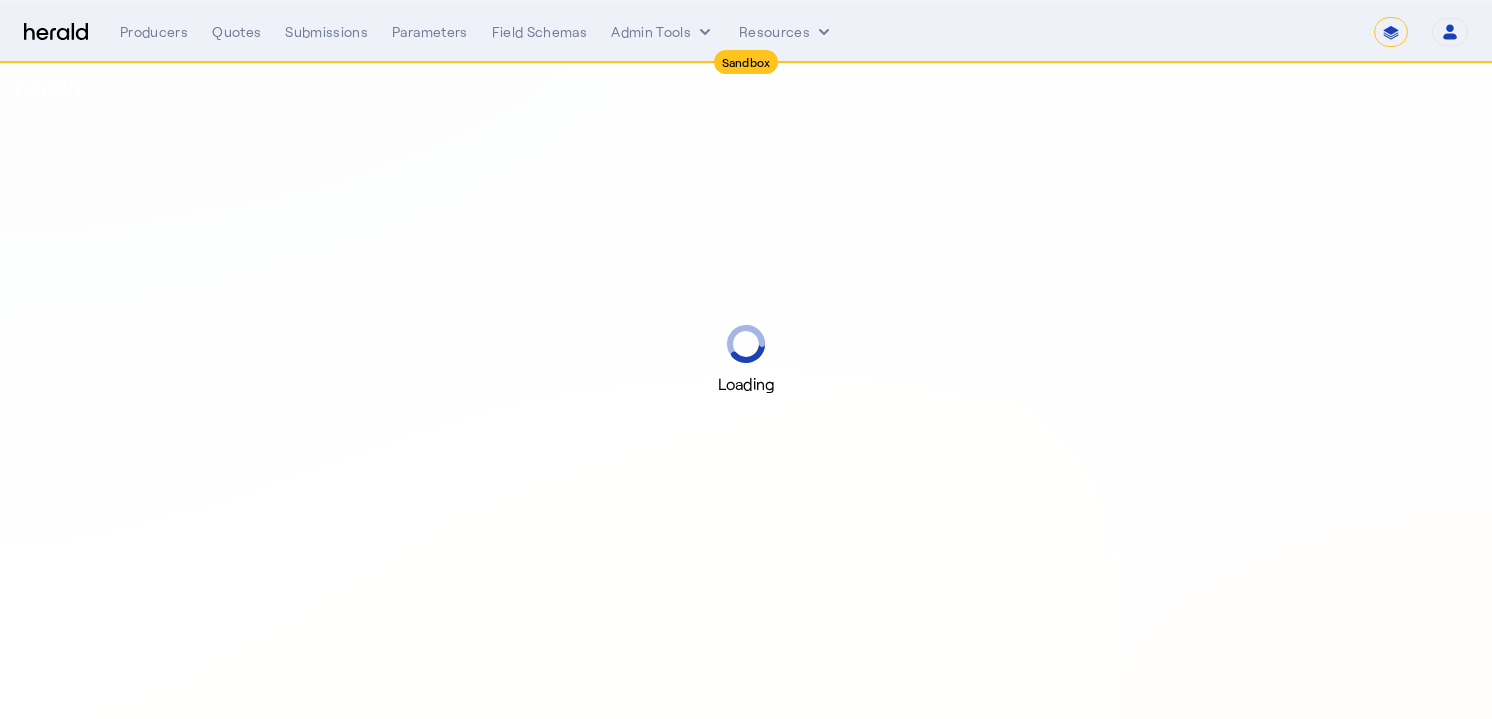 select on "*******" 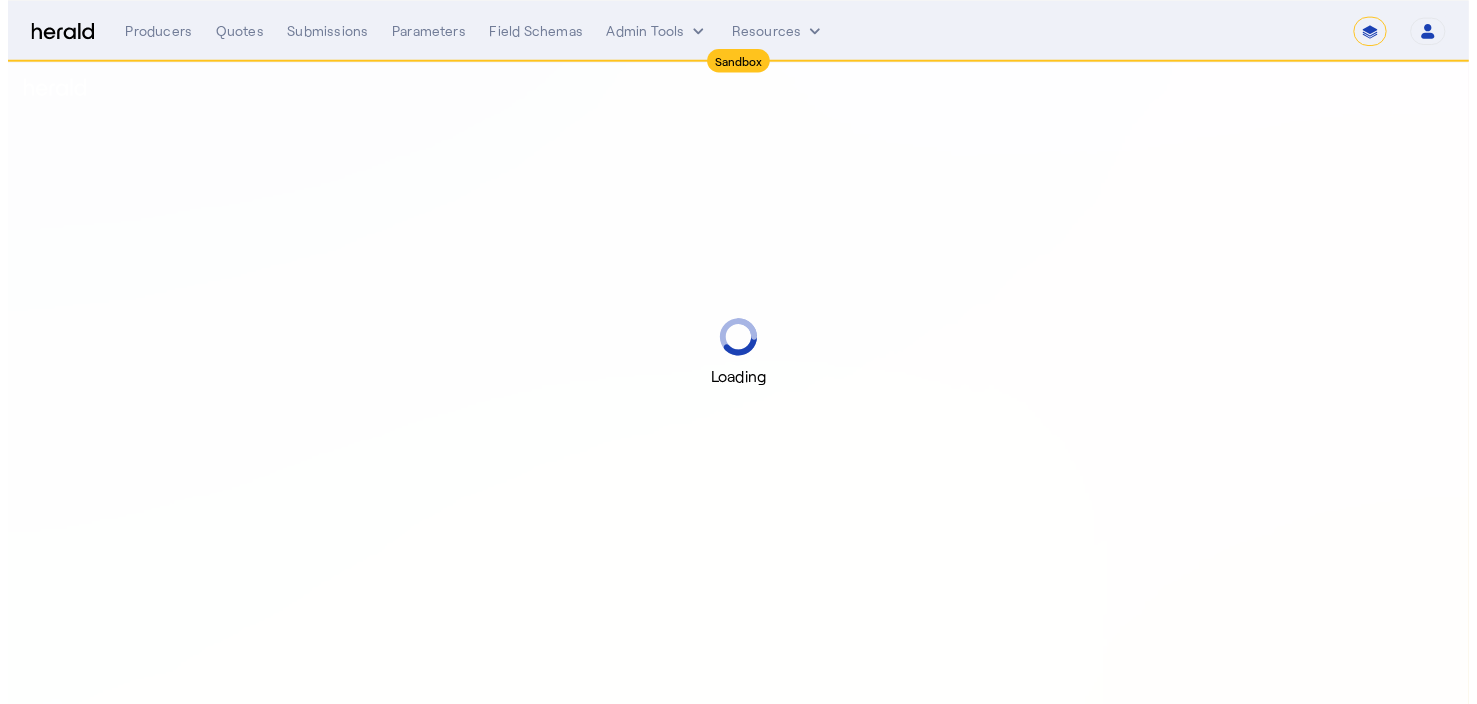 scroll, scrollTop: 0, scrollLeft: 0, axis: both 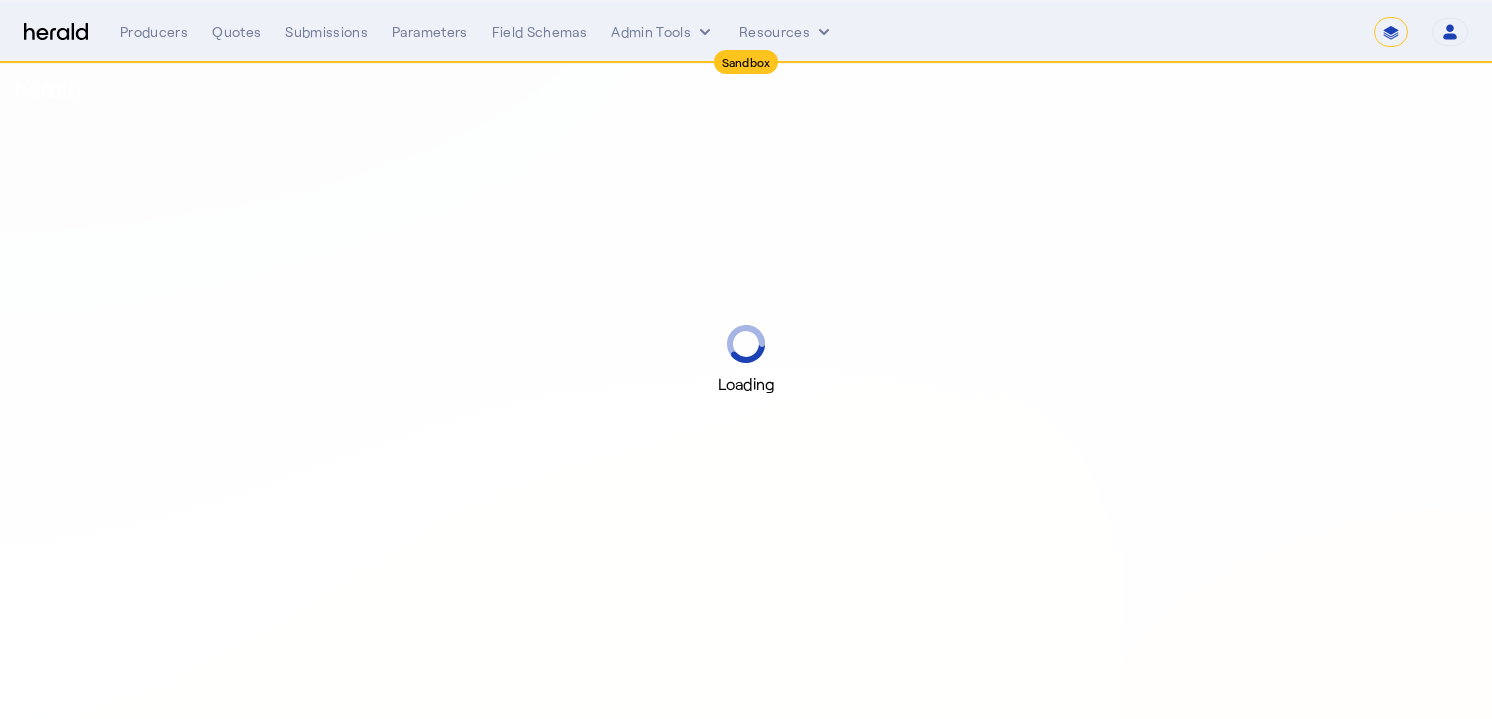 select on "pfm_2v8p_herald_api" 